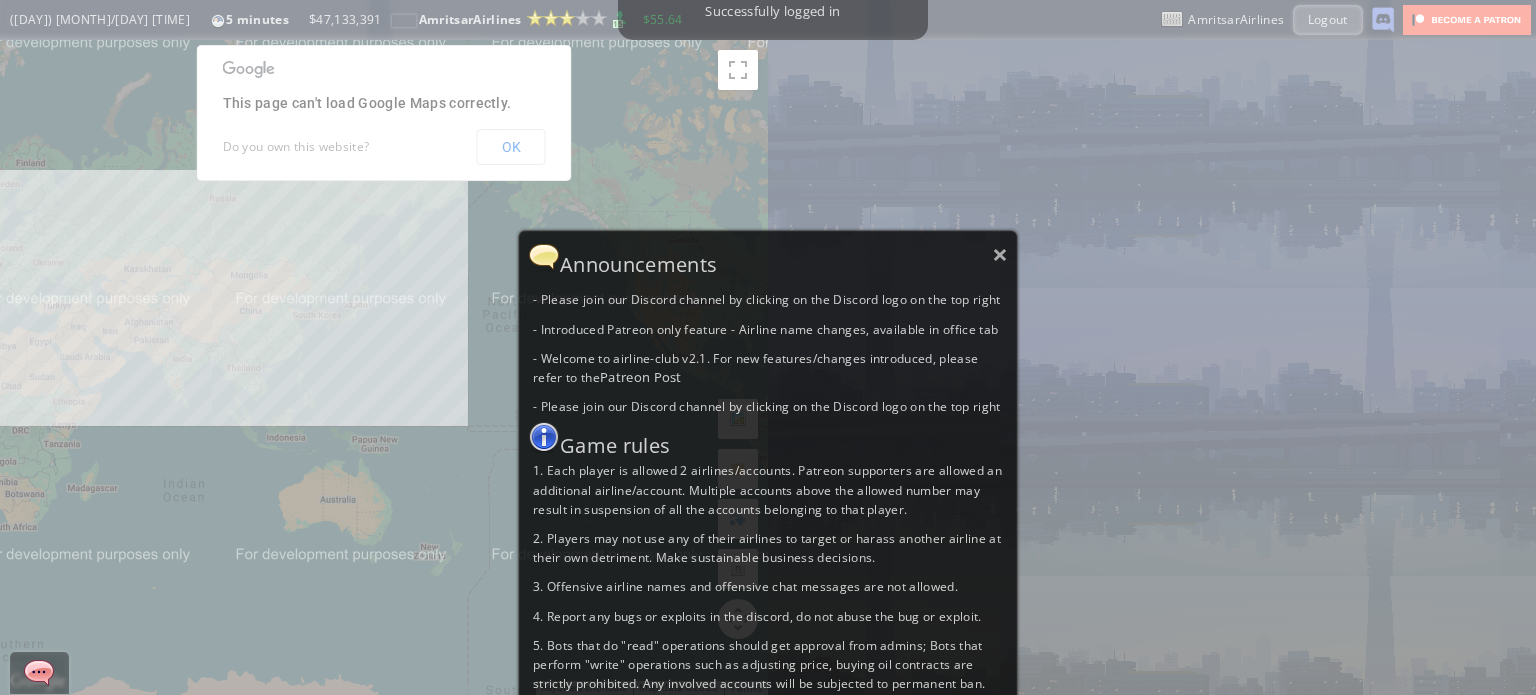 scroll, scrollTop: 0, scrollLeft: 0, axis: both 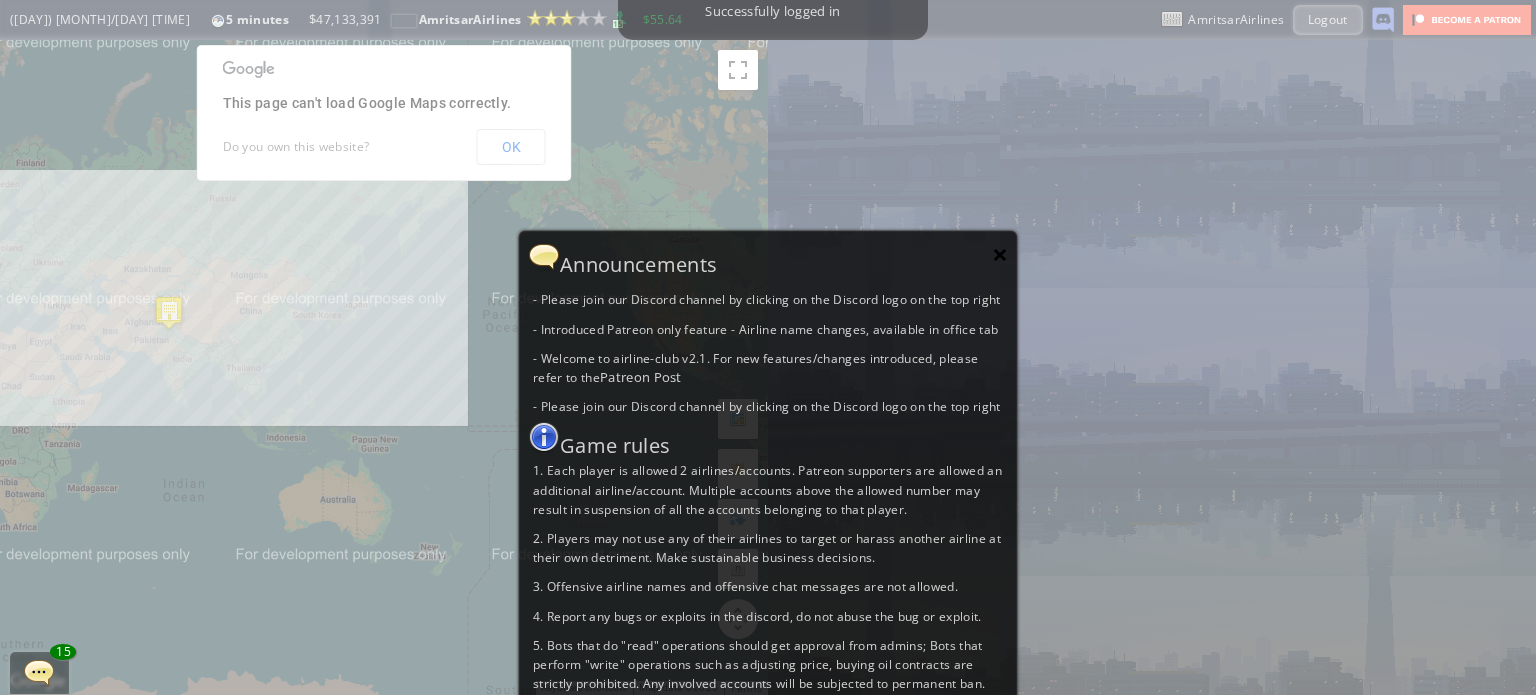 click on "×" at bounding box center [1000, 254] 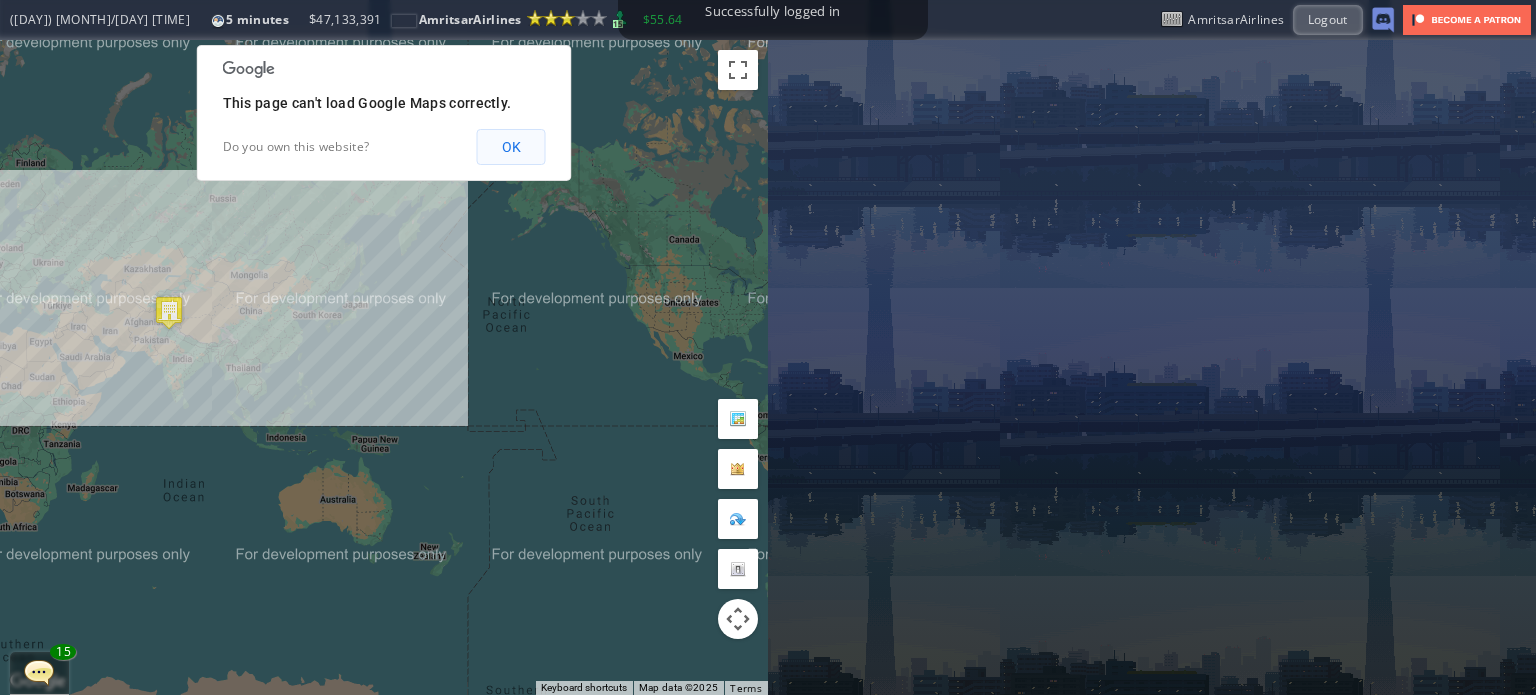click on "OK" at bounding box center [511, 147] 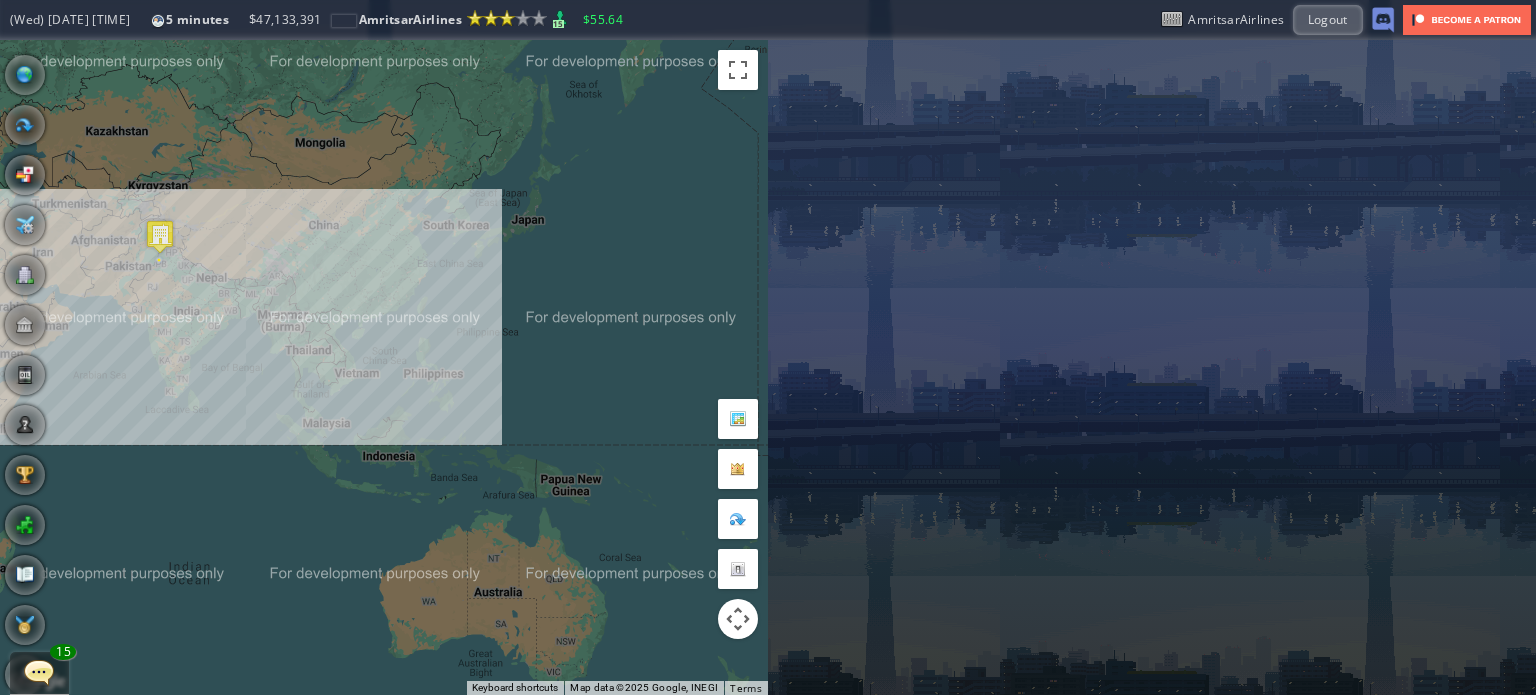 click on "To navigate, press the arrow keys." at bounding box center (384, 367) 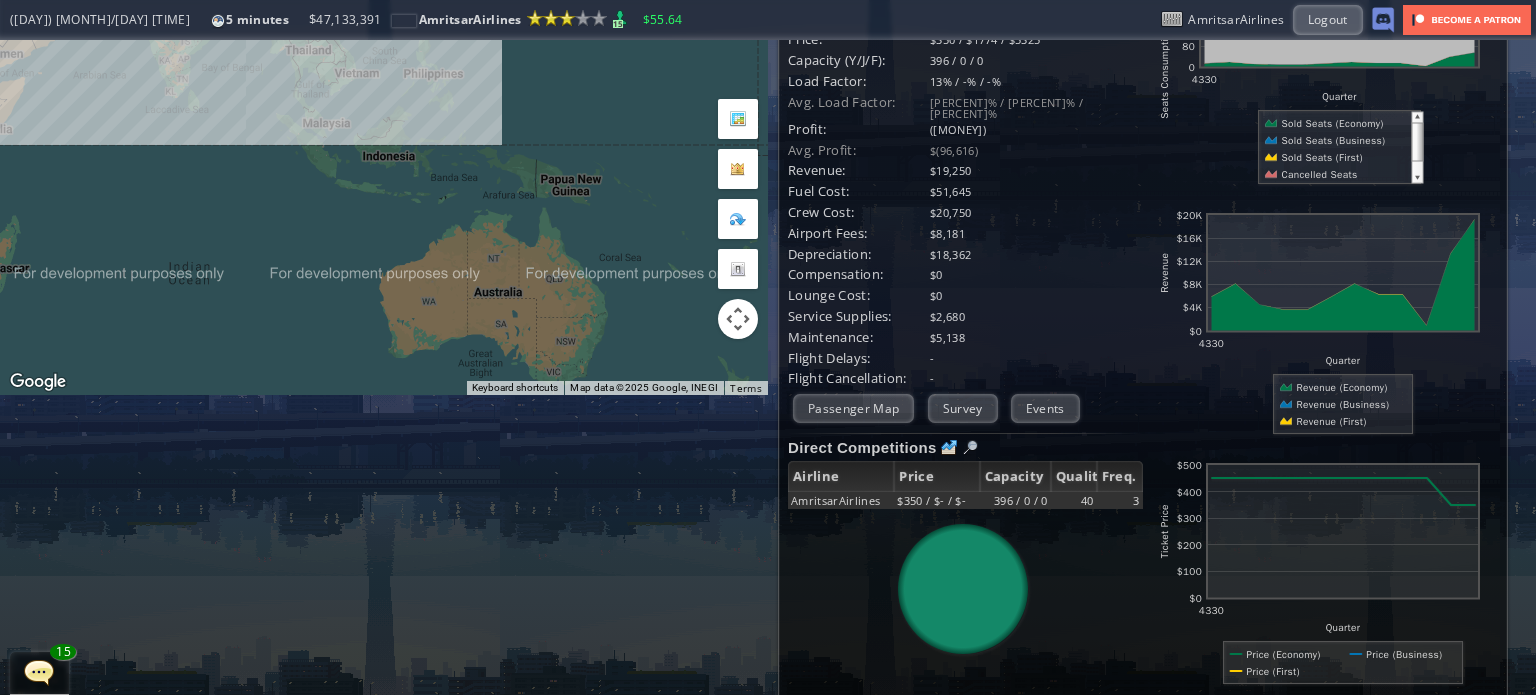 scroll, scrollTop: 0, scrollLeft: 0, axis: both 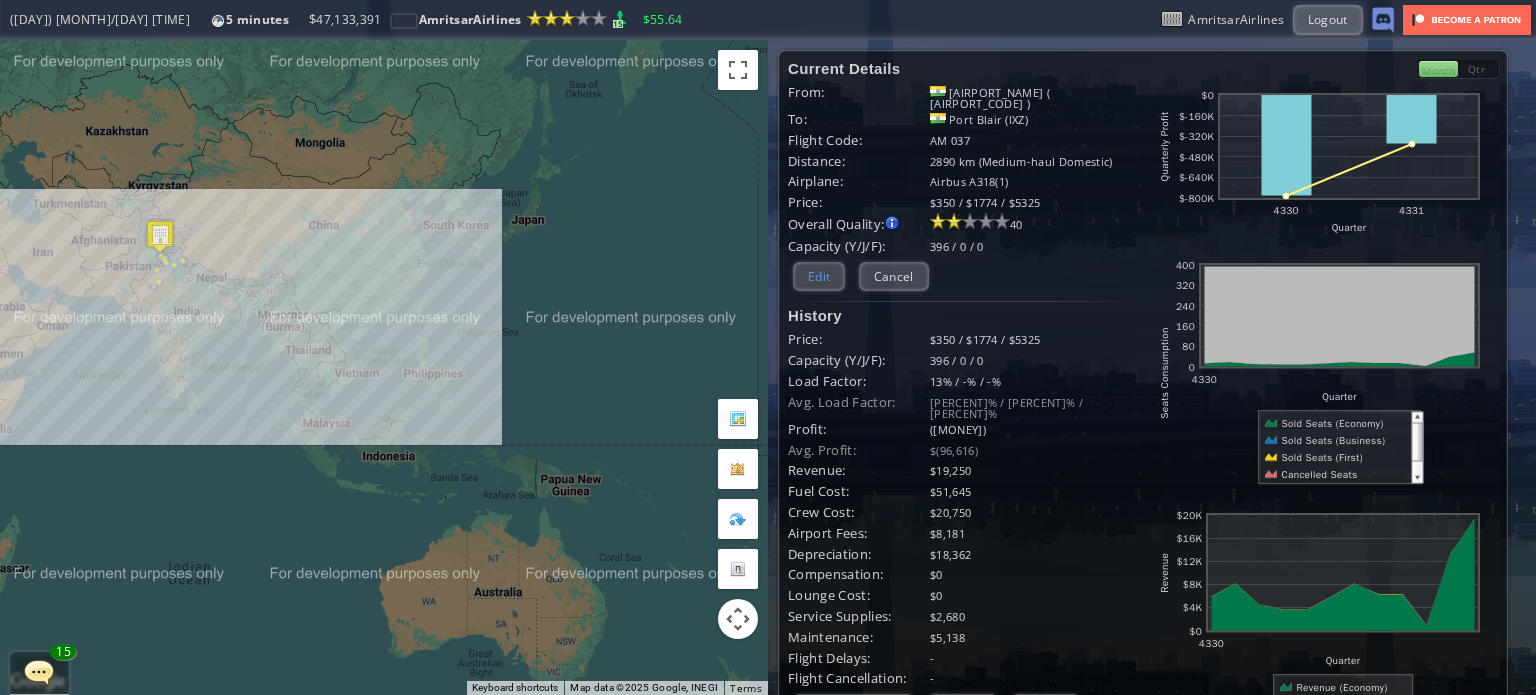 click on "Edit" at bounding box center (819, 276) 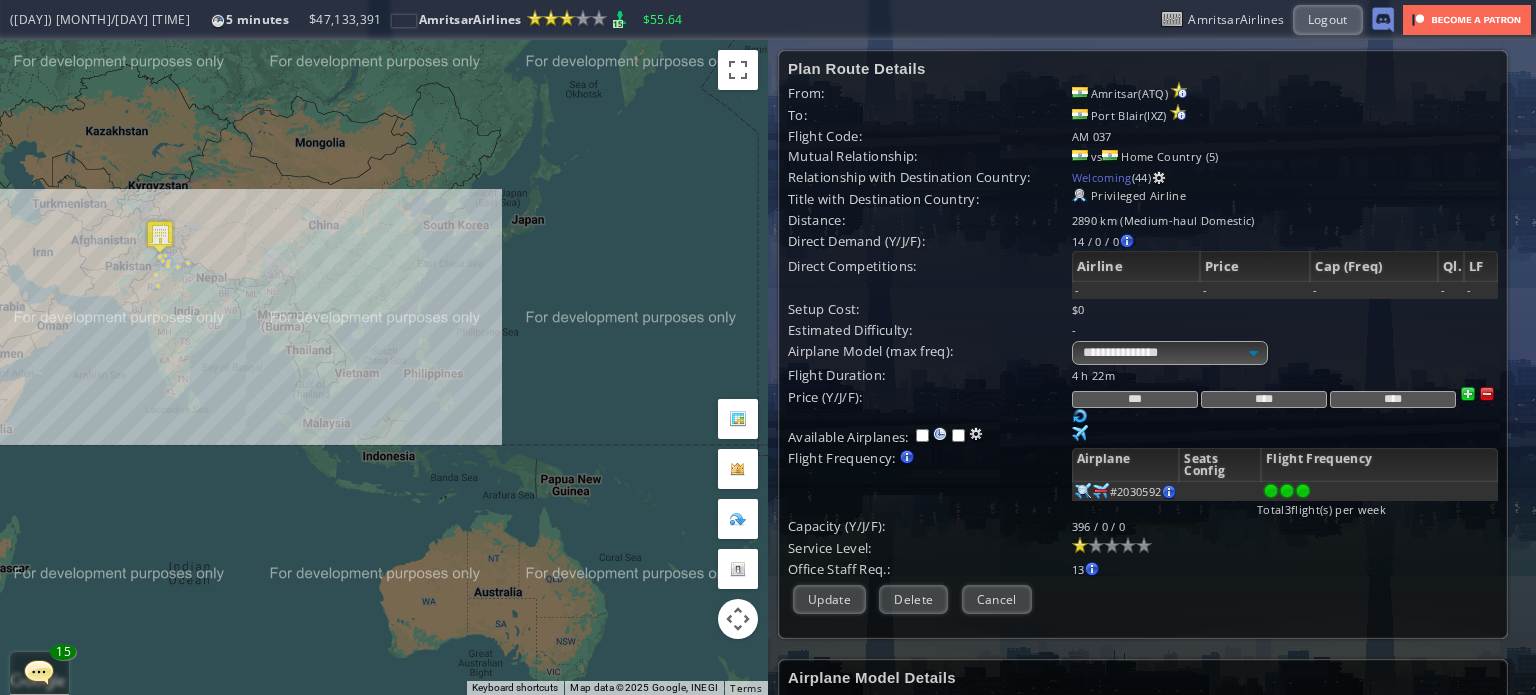 scroll, scrollTop: 100, scrollLeft: 0, axis: vertical 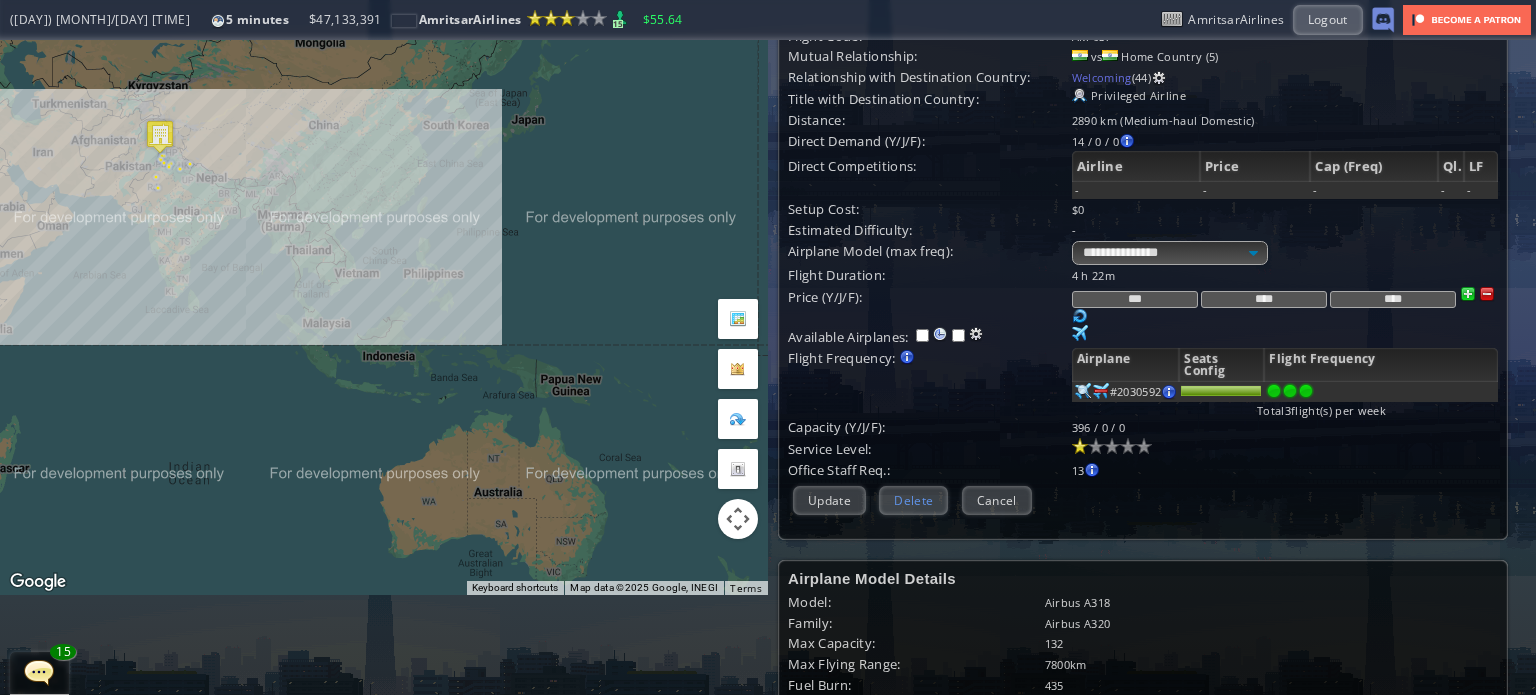 click on "Delete" at bounding box center [913, 500] 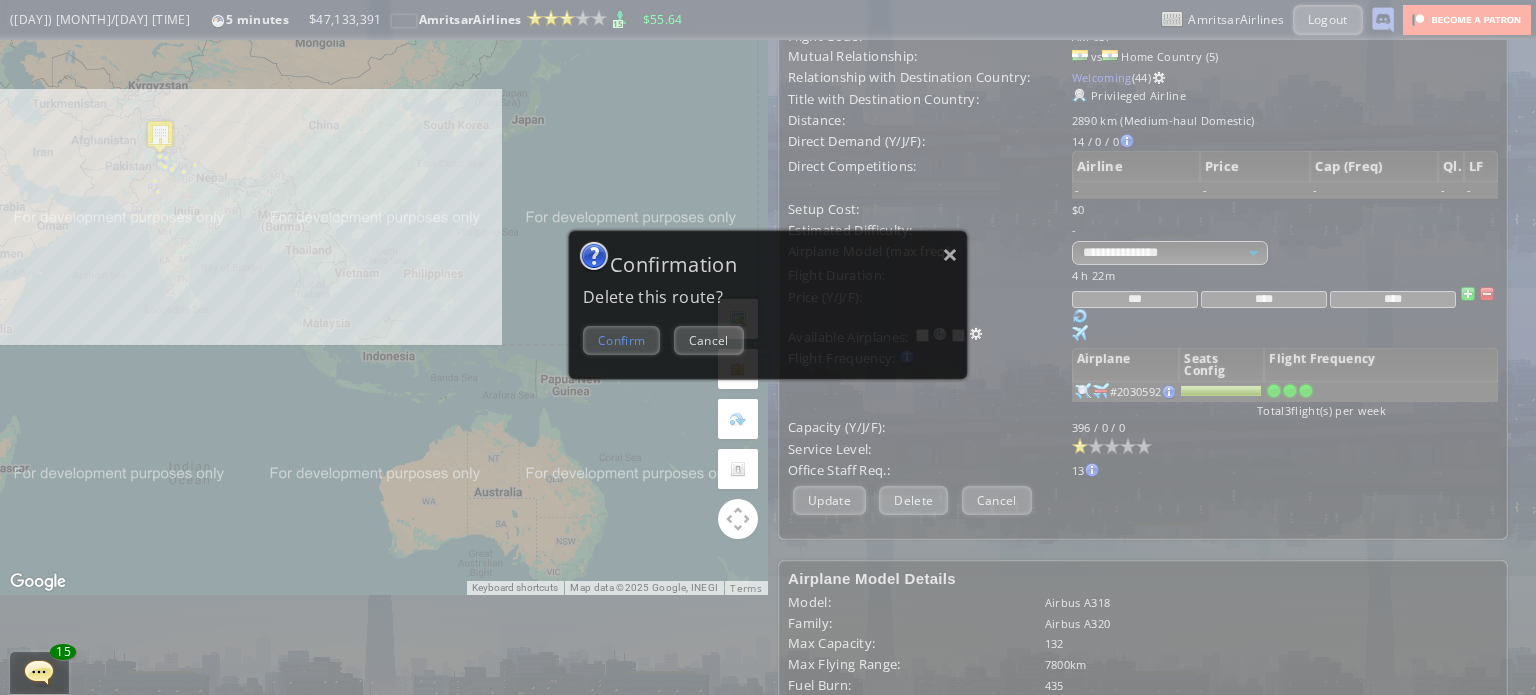 click on "Confirm" at bounding box center (621, 340) 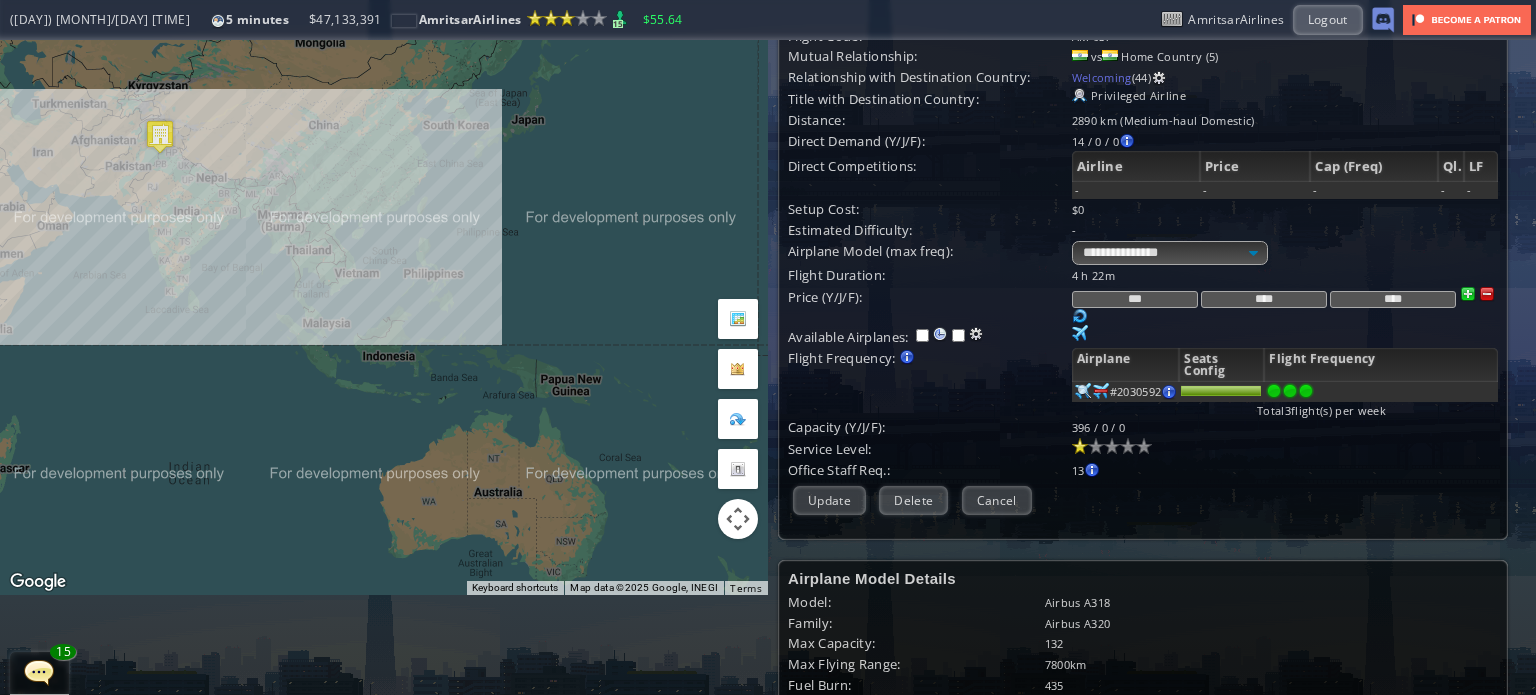 scroll, scrollTop: 0, scrollLeft: 0, axis: both 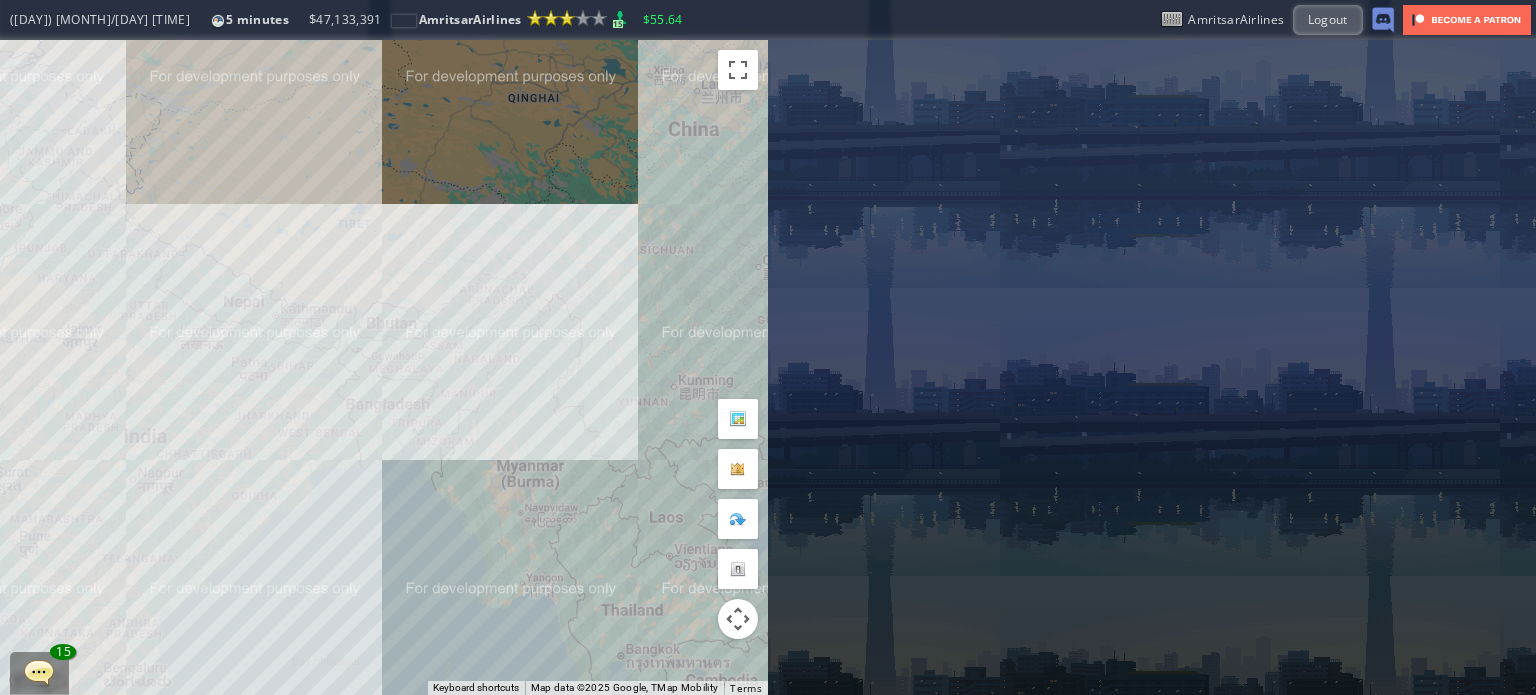 drag, startPoint x: 262, startPoint y: 431, endPoint x: 330, endPoint y: 441, distance: 68.73136 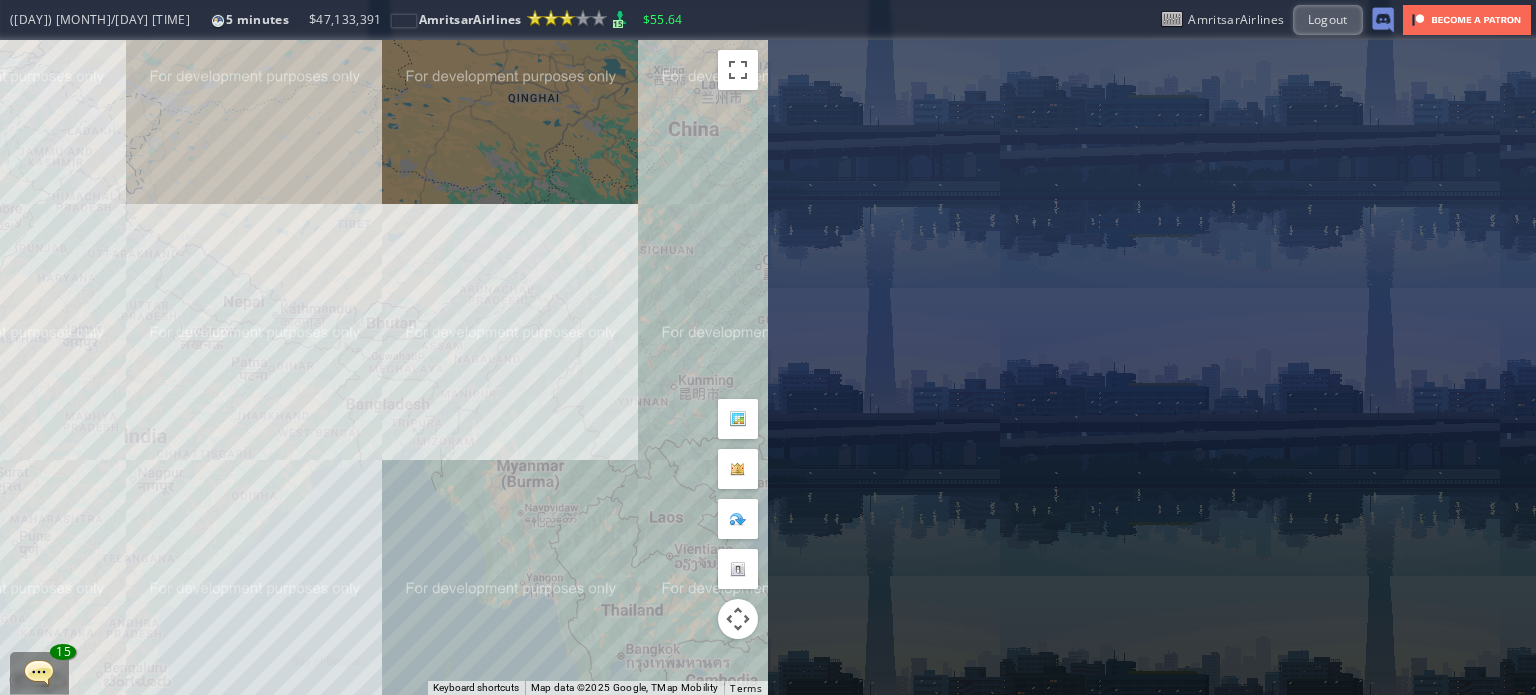 click on "To navigate, press the arrow keys." at bounding box center (384, 367) 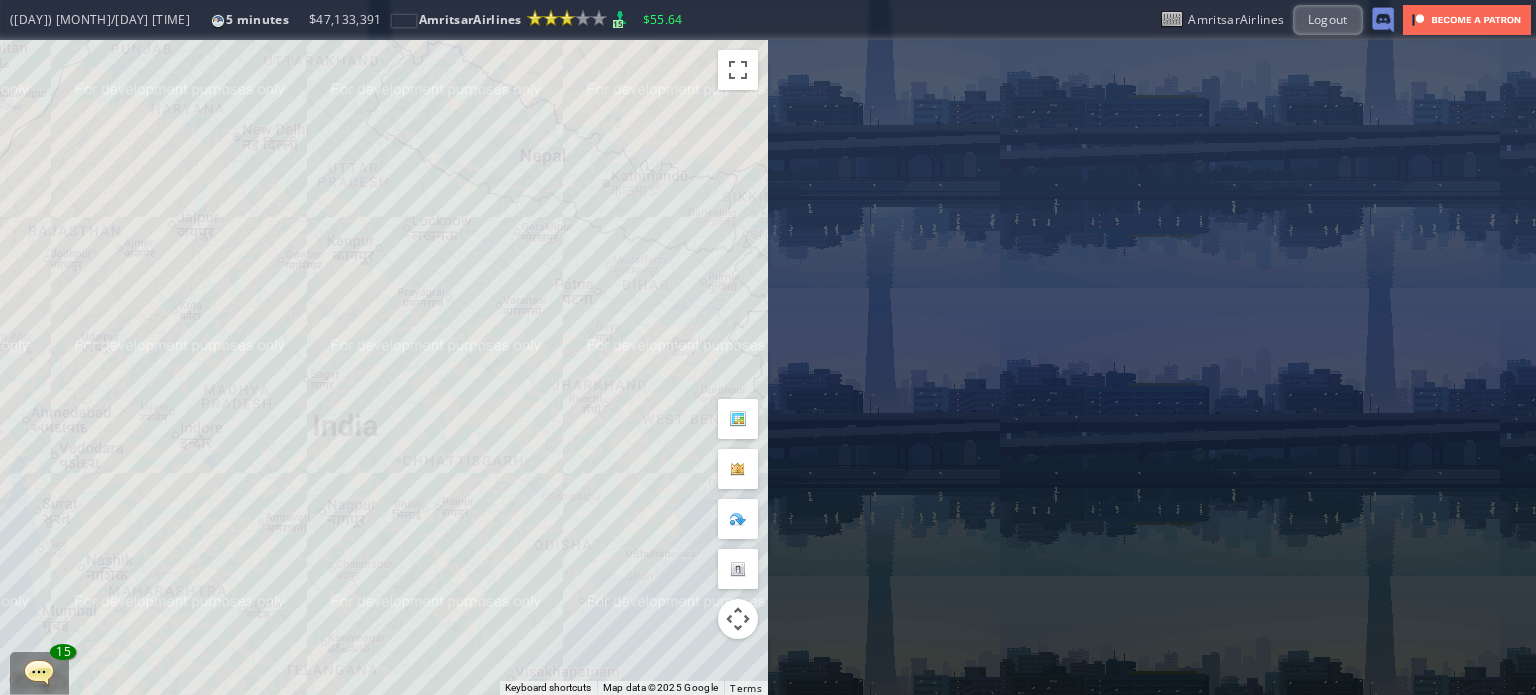 drag, startPoint x: 413, startPoint y: 577, endPoint x: 412, endPoint y: 305, distance: 272.00183 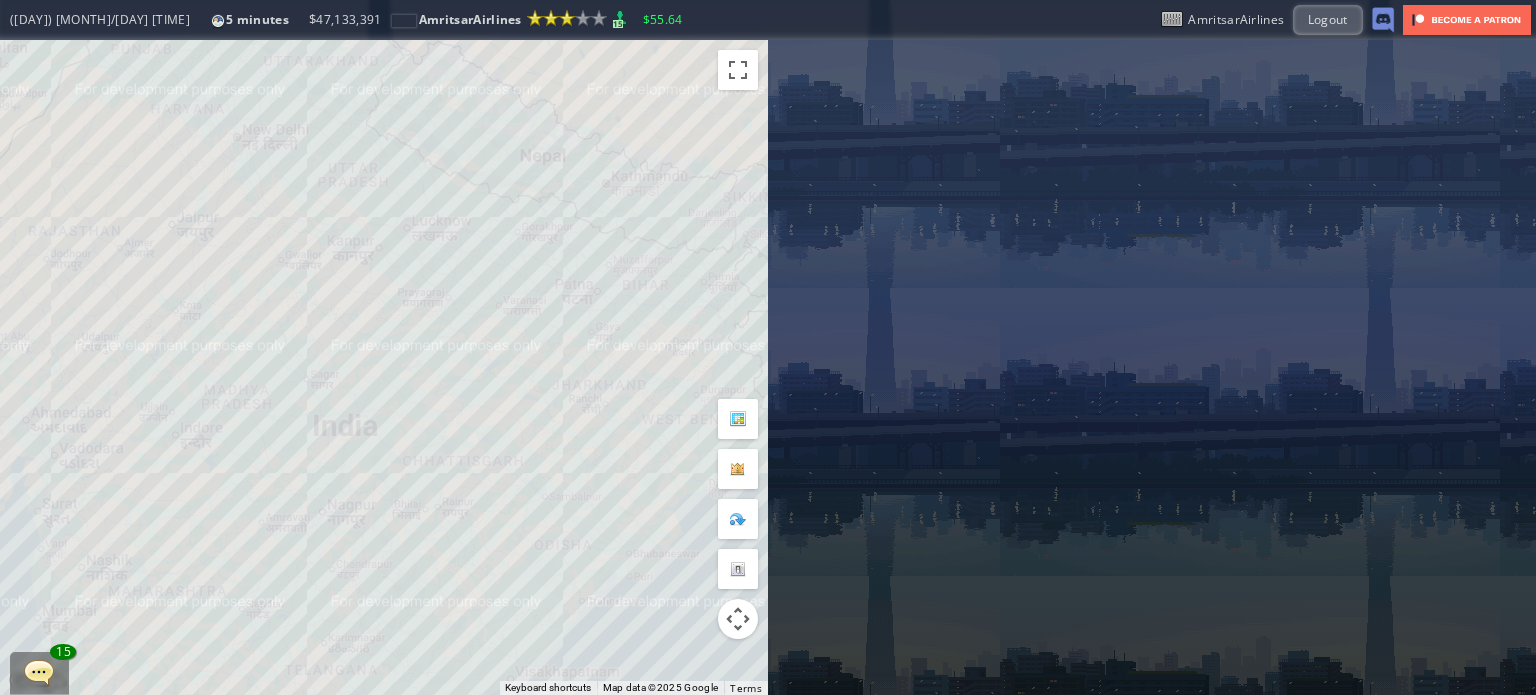 click on "To navigate, press the arrow keys." at bounding box center [384, 367] 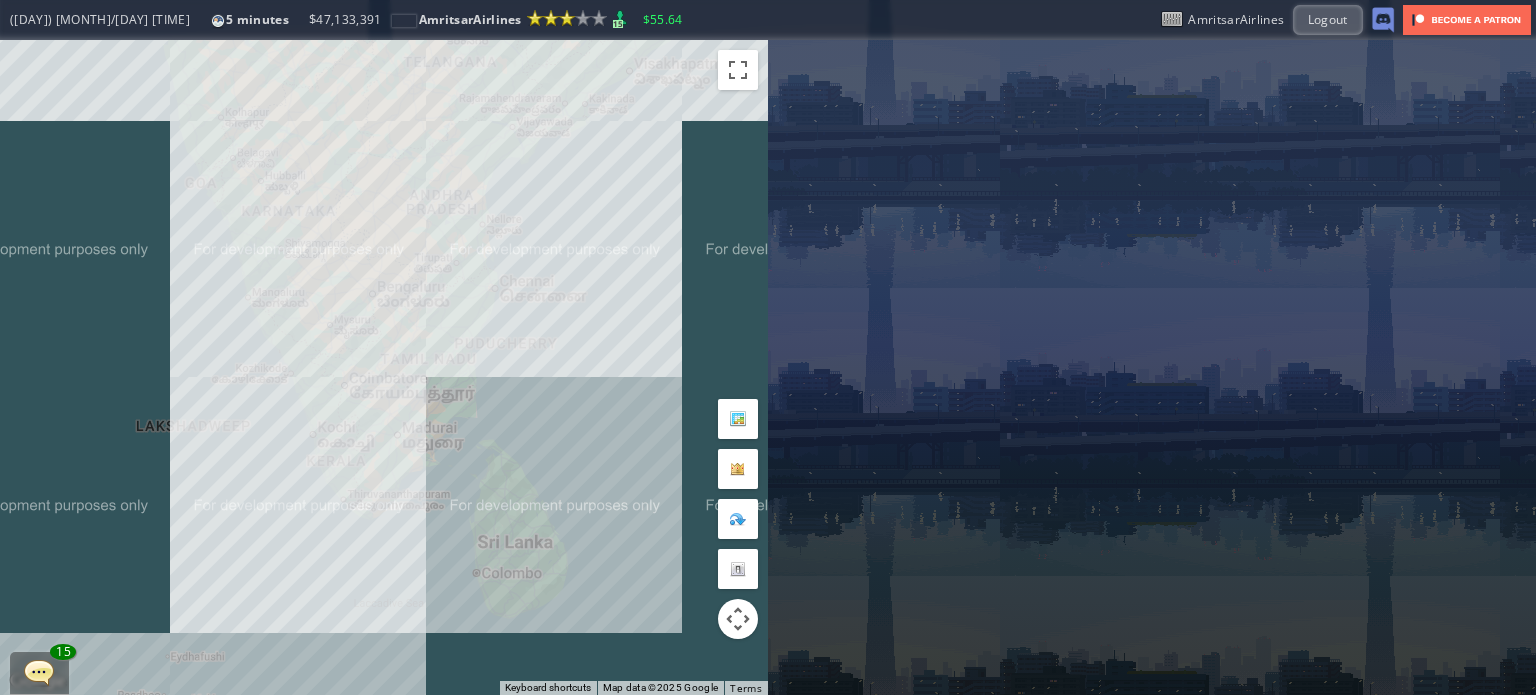 drag, startPoint x: 336, startPoint y: 143, endPoint x: 482, endPoint y: 331, distance: 238.03362 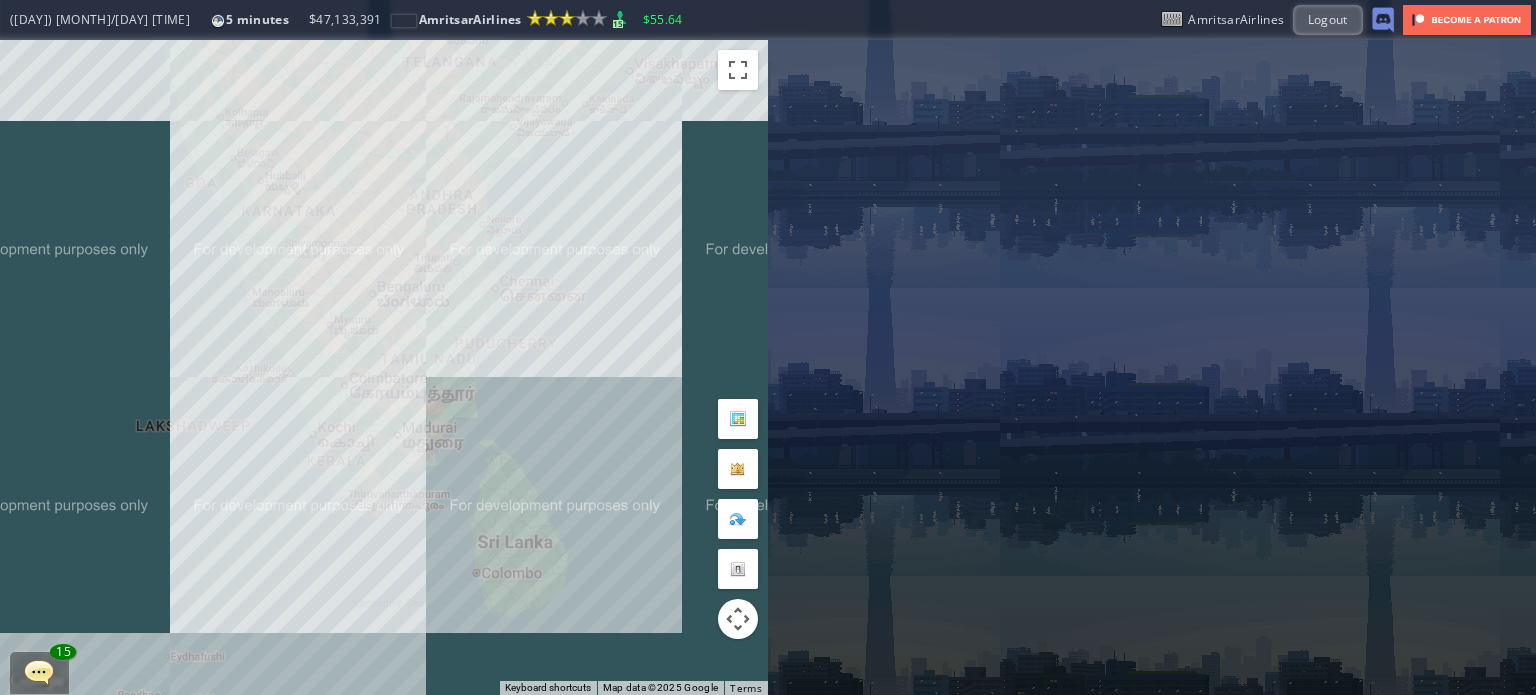 click on "To navigate, press the arrow keys." at bounding box center [384, 367] 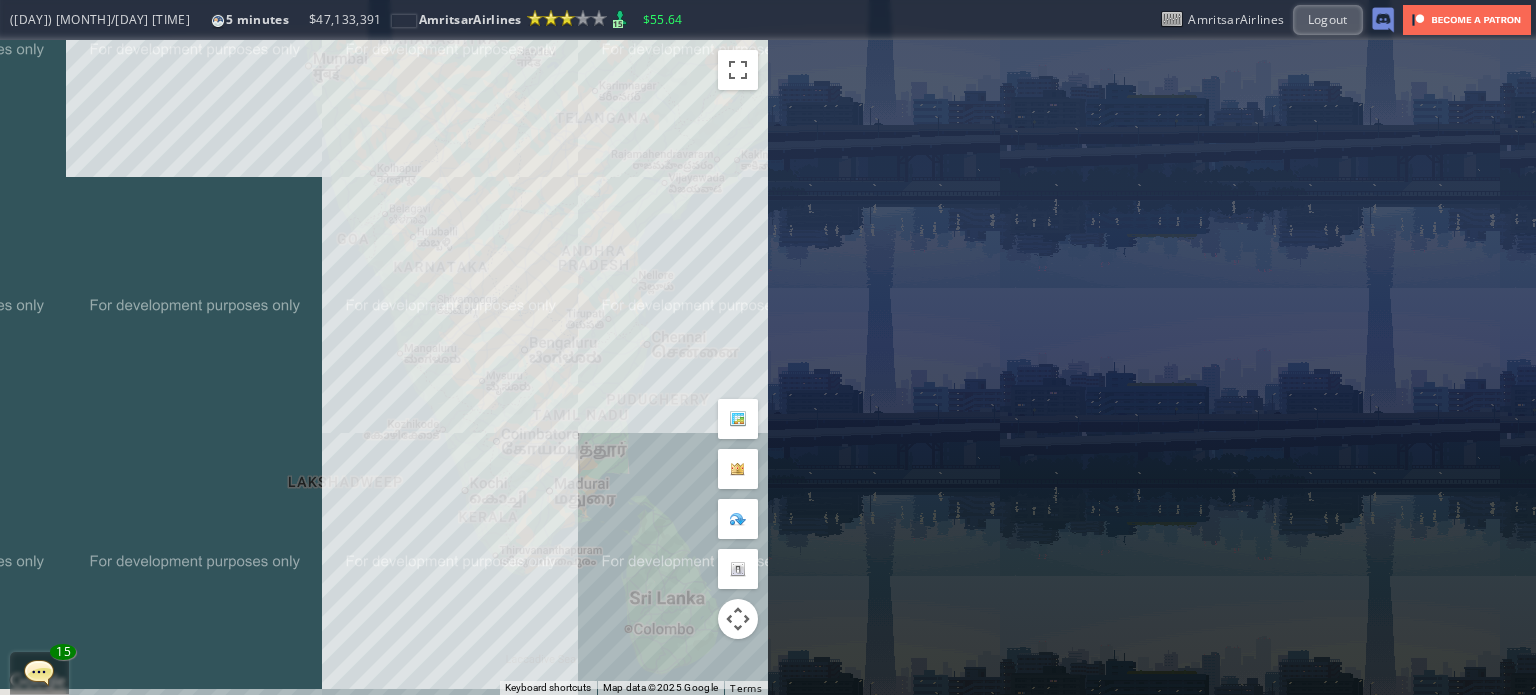 click on "To navigate, press the arrow keys." at bounding box center [384, 367] 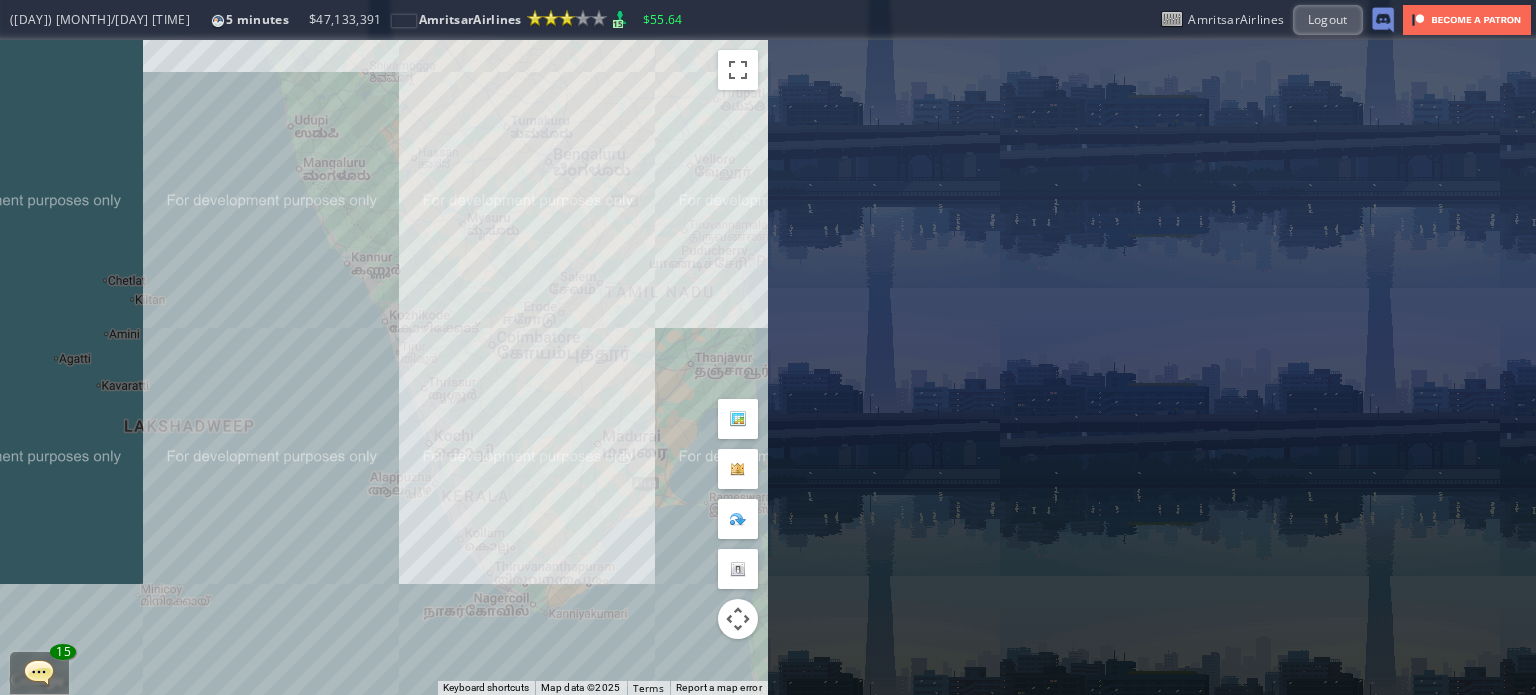 click on "To navigate, press the arrow keys." at bounding box center (384, 367) 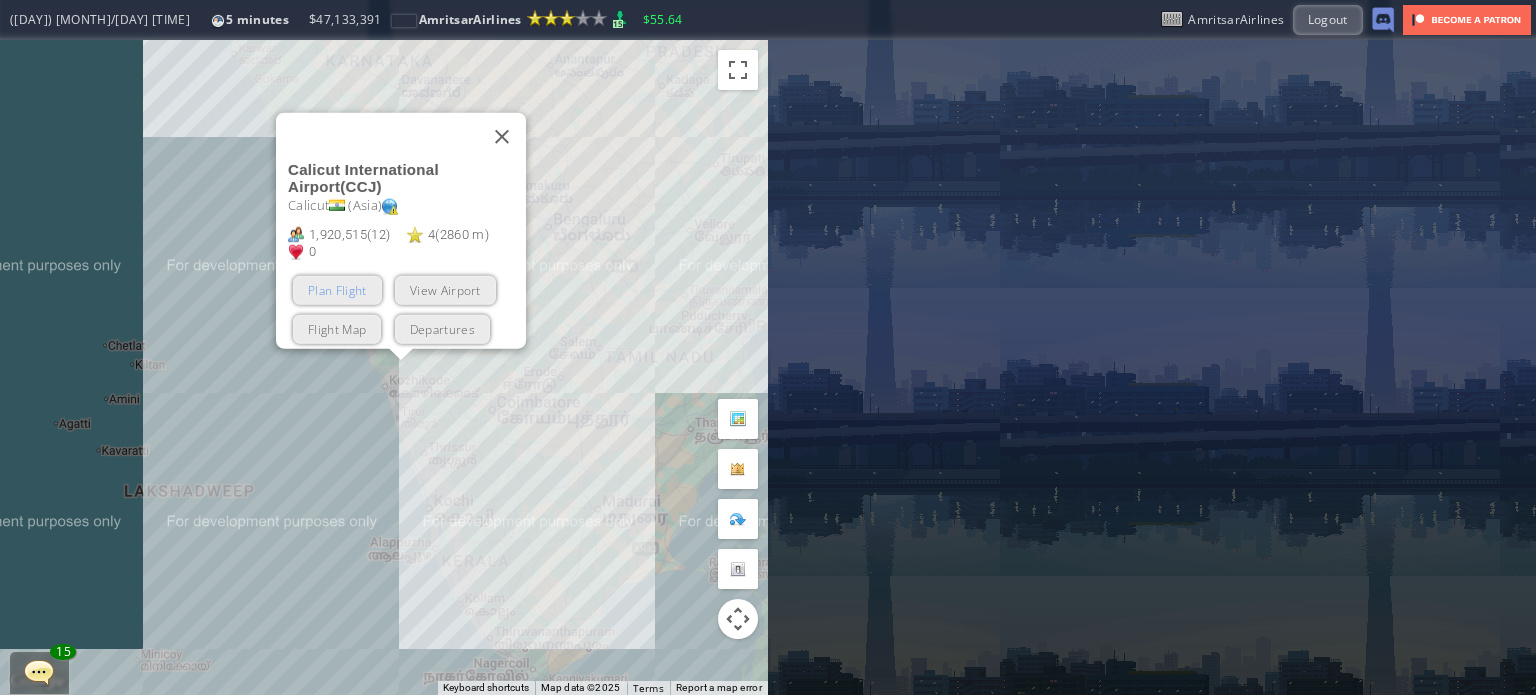 click on "Plan Flight" at bounding box center (337, 289) 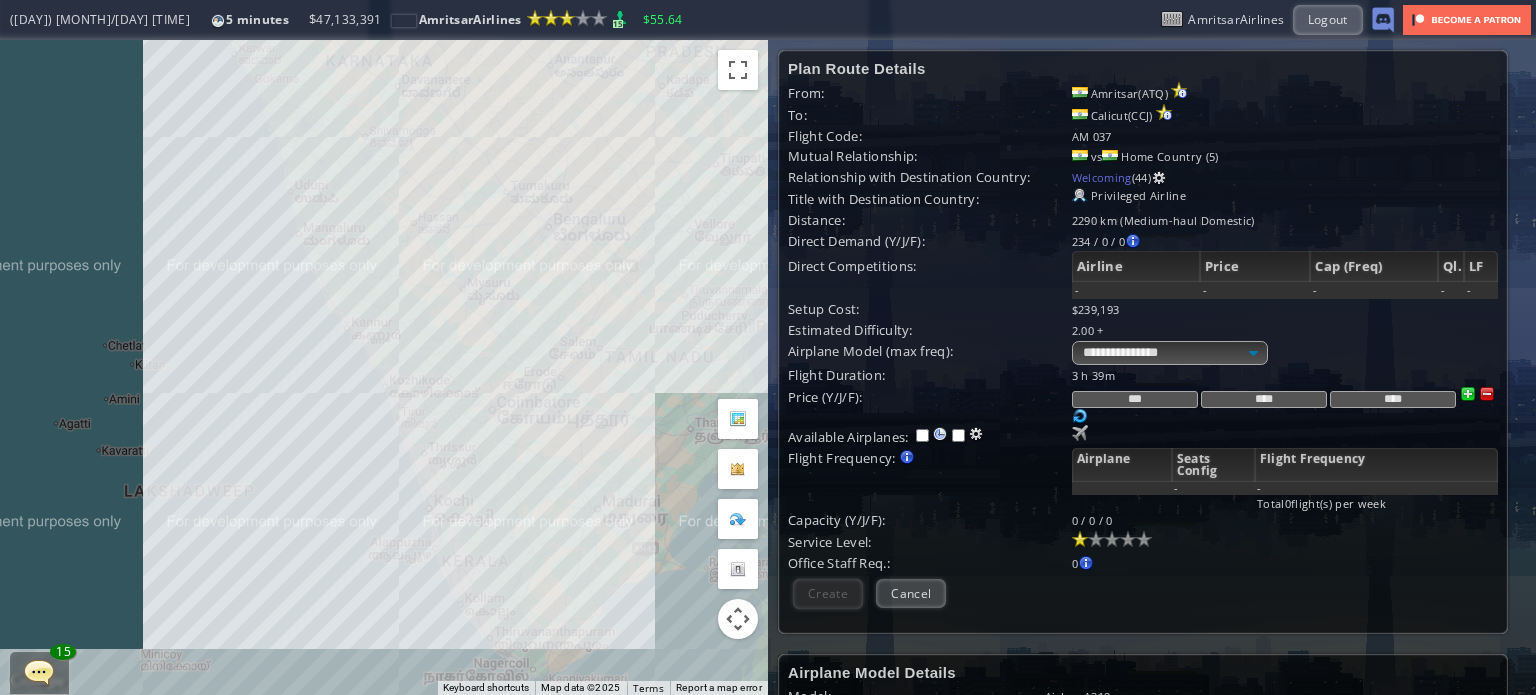 click on "Purchase airplane
Or assign airplane to this airport
No airplane with this model based in this airport
[NUMBER] [NUMBER]" at bounding box center (1285, 375) 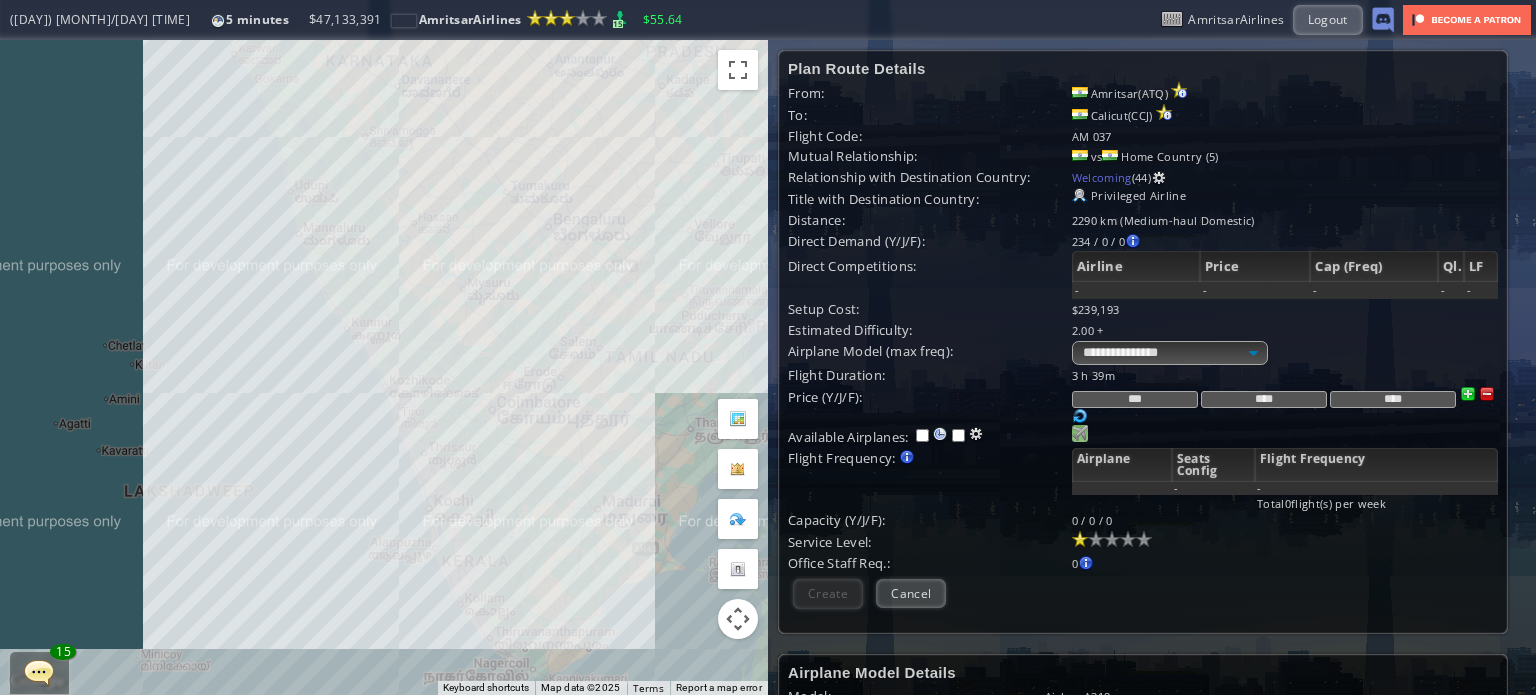 click at bounding box center (1080, 433) 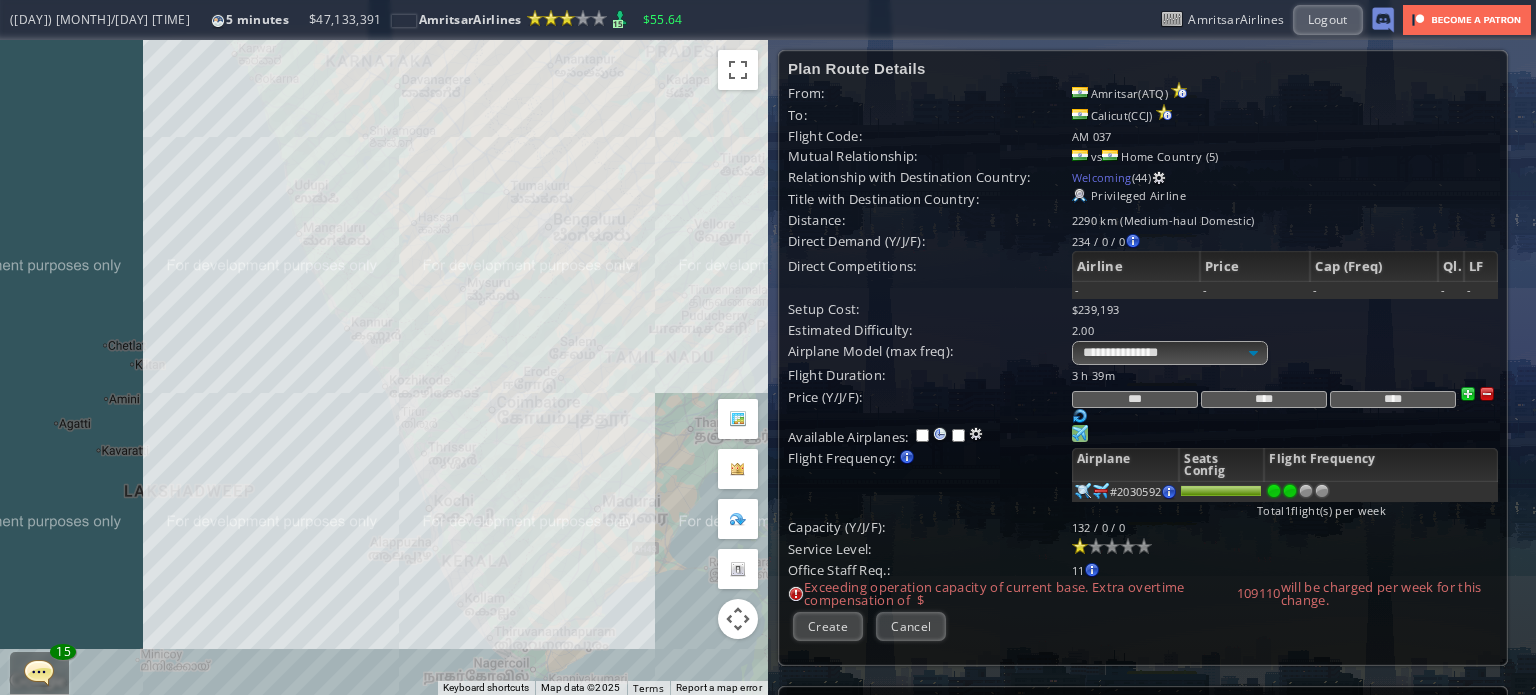 click at bounding box center (1290, 491) 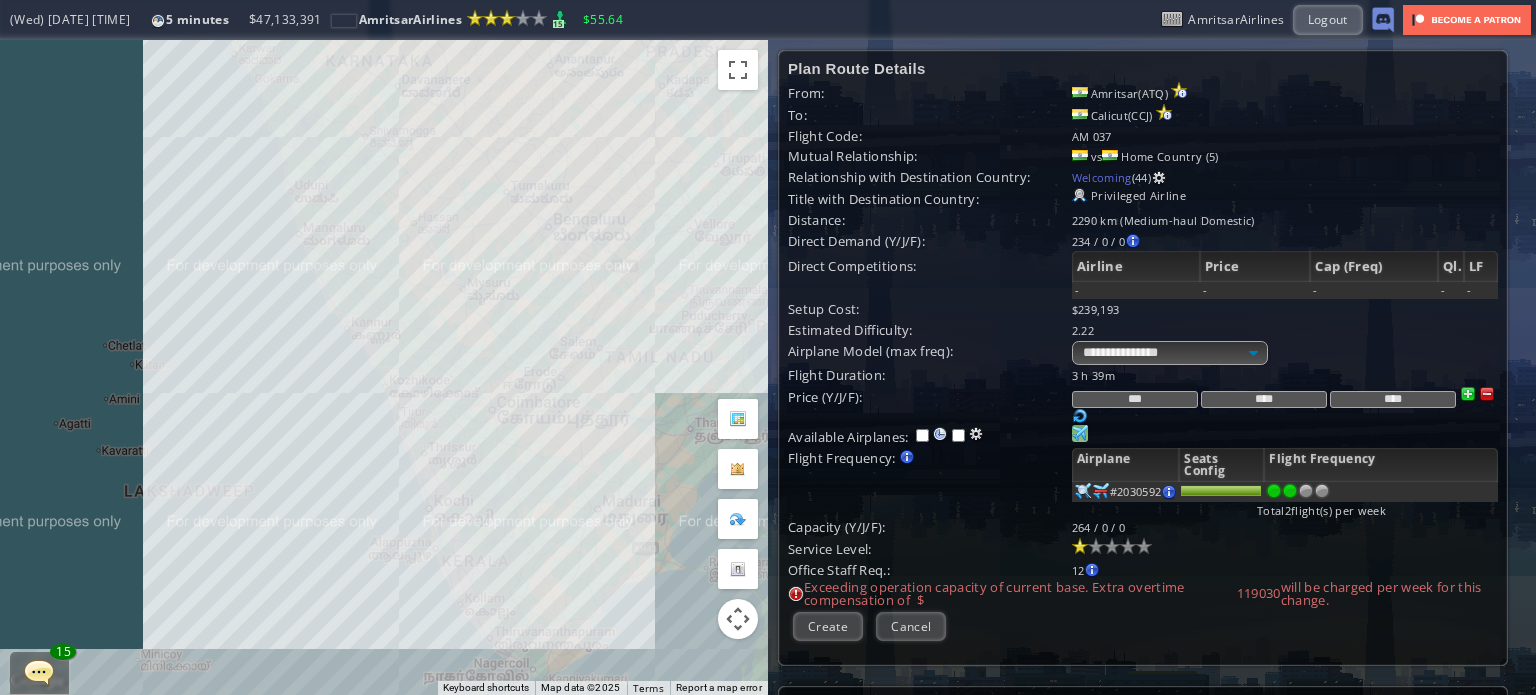 click at bounding box center (1487, 394) 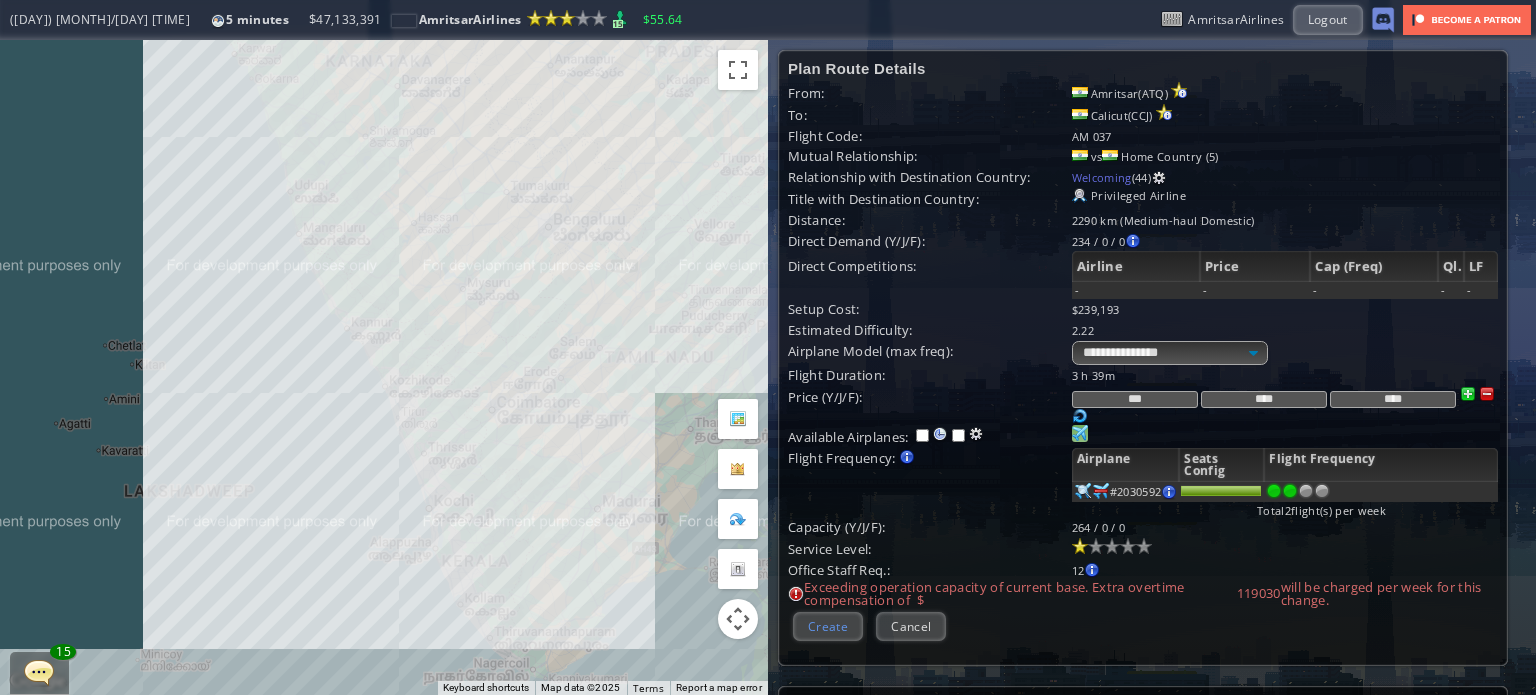 click on "Create" at bounding box center (828, 626) 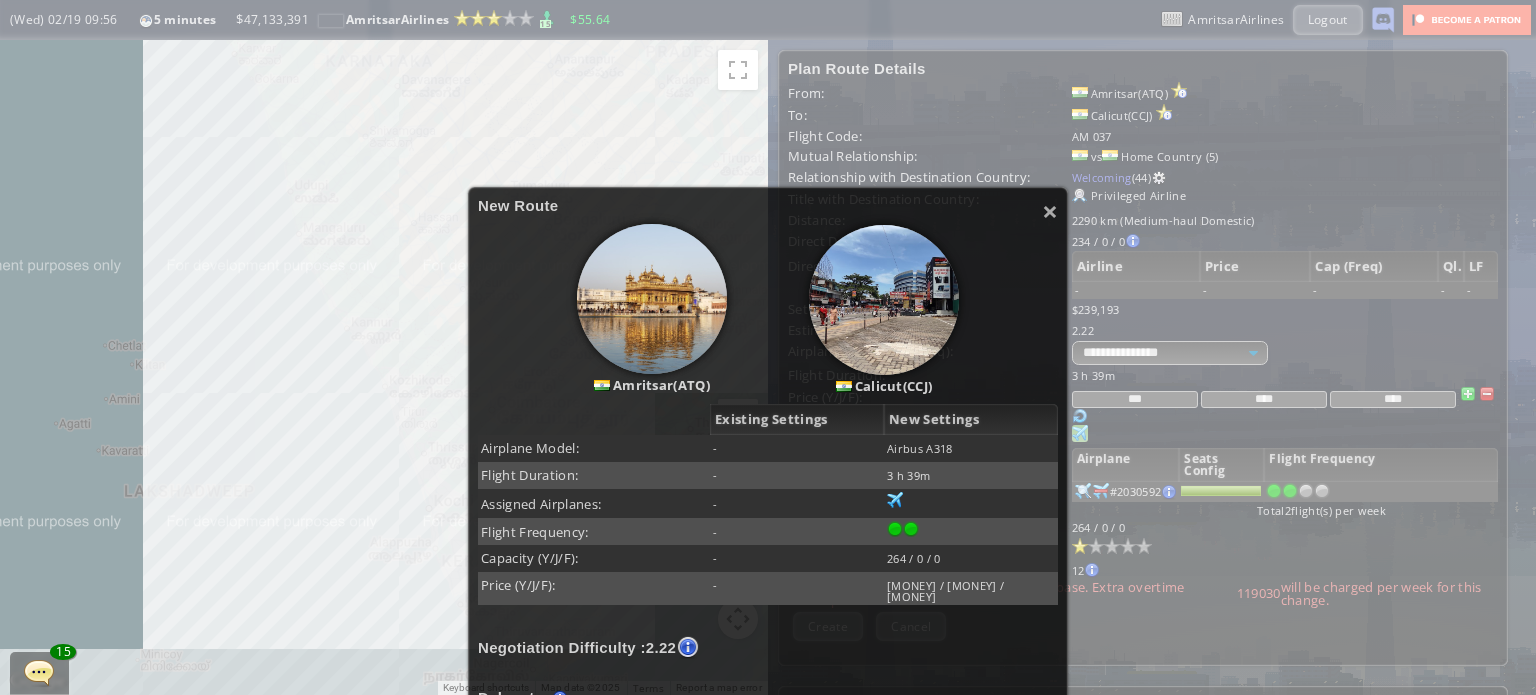 scroll, scrollTop: 300, scrollLeft: 0, axis: vertical 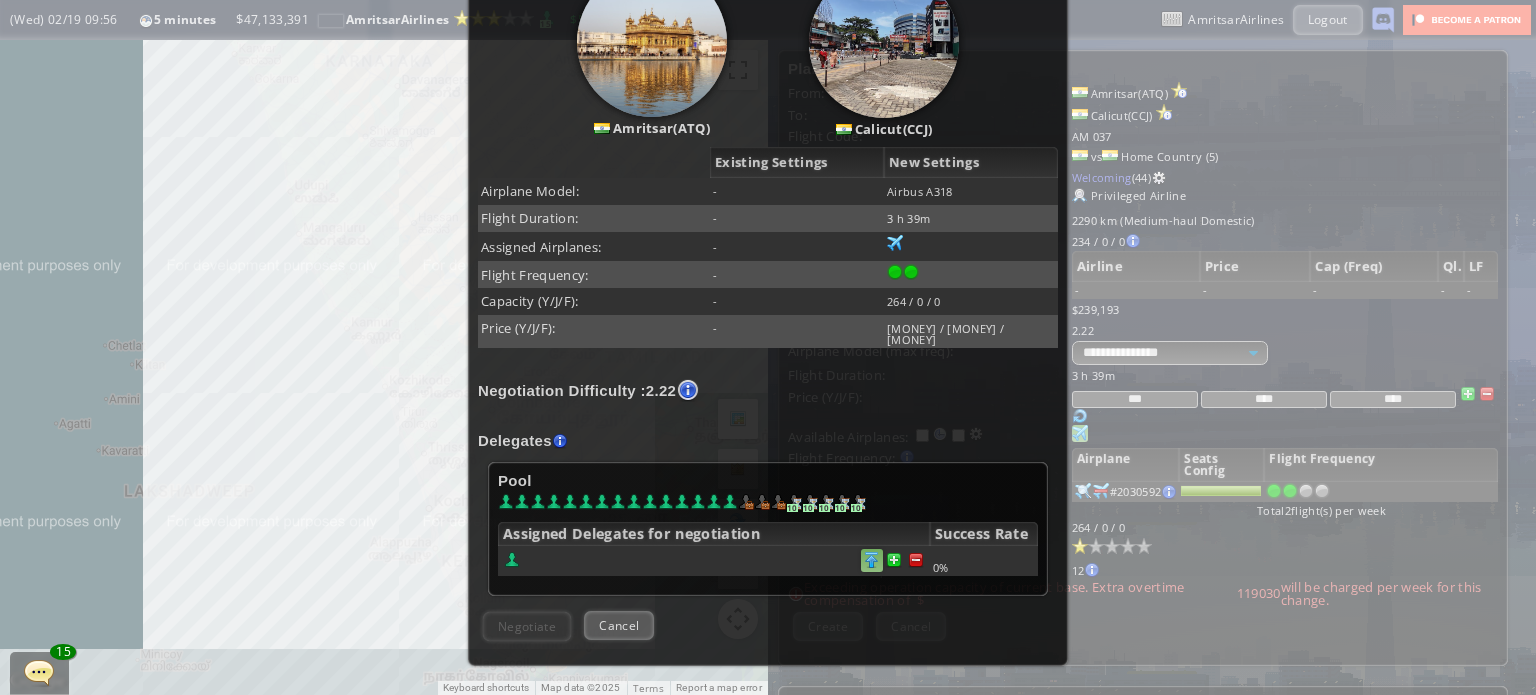 click at bounding box center [916, 560] 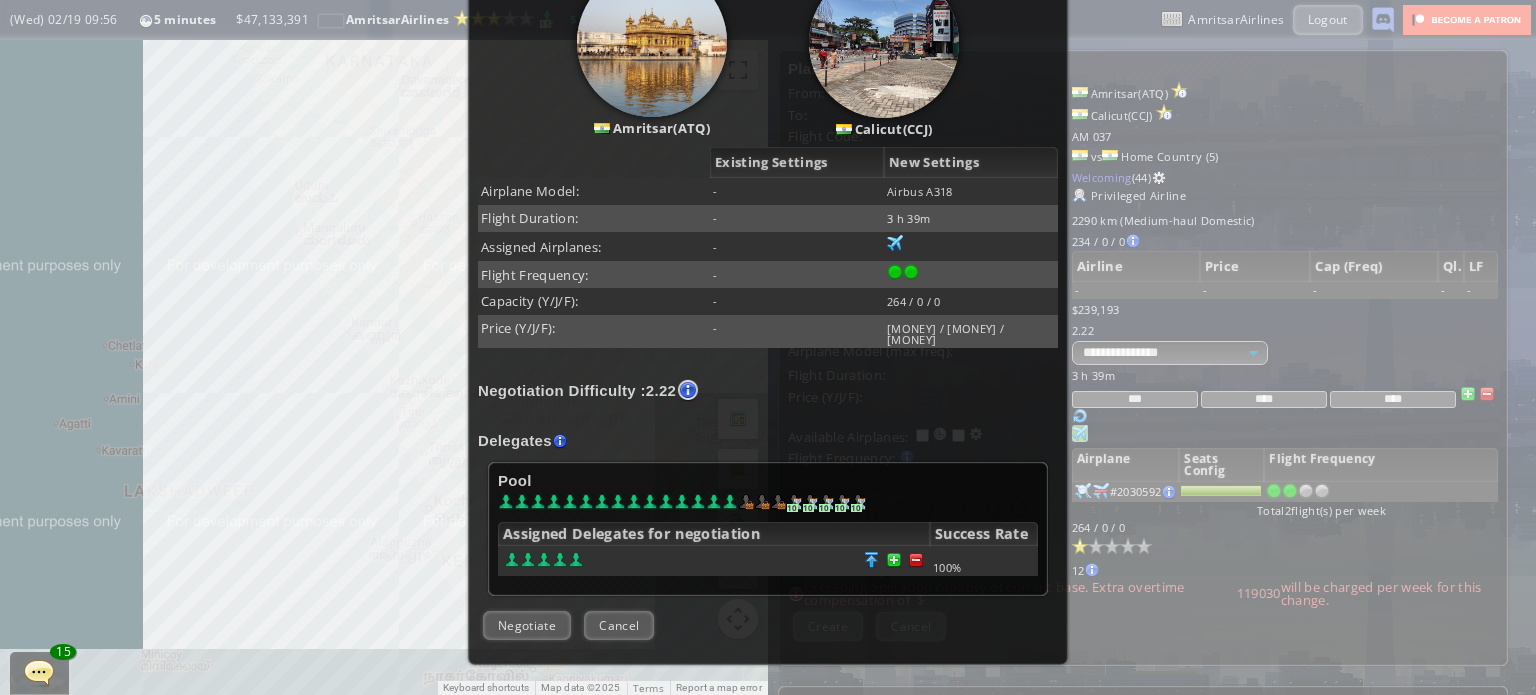 drag, startPoint x: 528, startPoint y: 627, endPoint x: 533, endPoint y: 618, distance: 10.29563 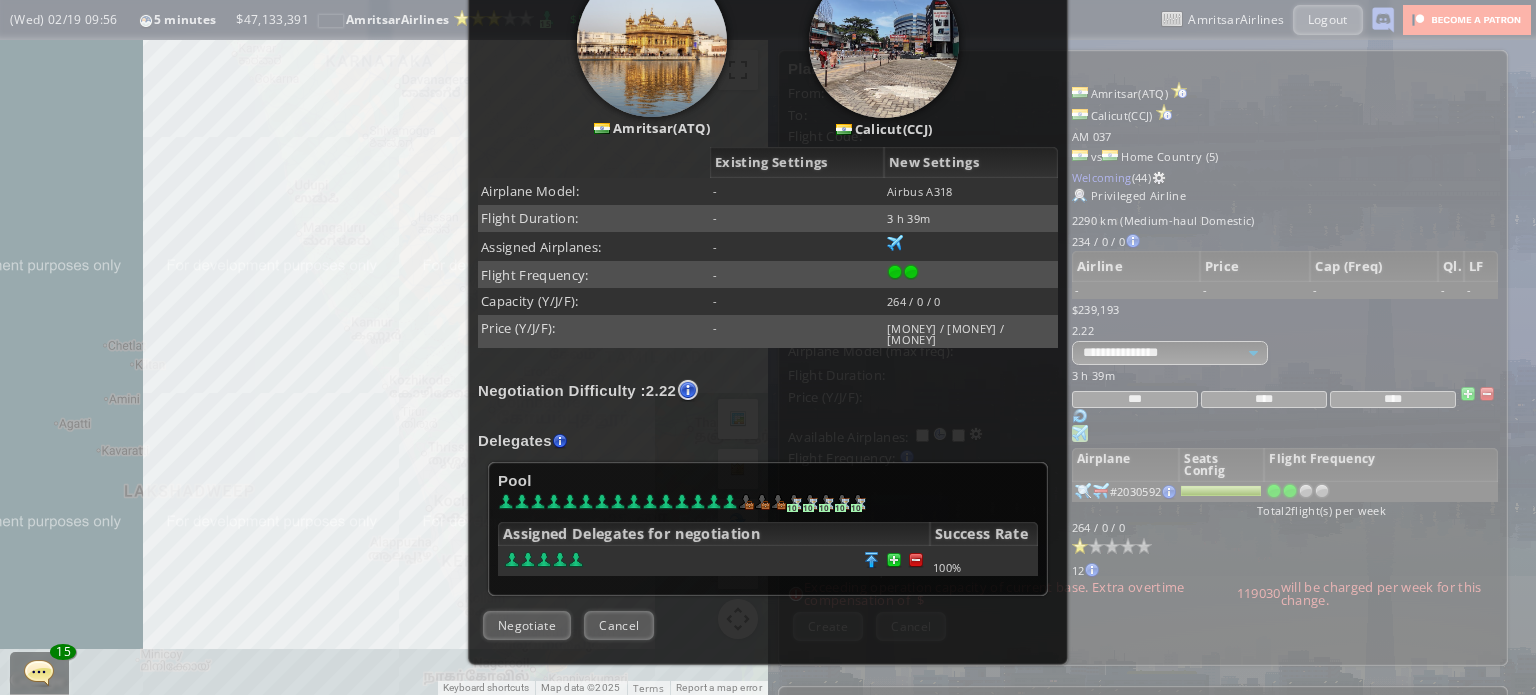 click on "Negotiate" at bounding box center (527, 625) 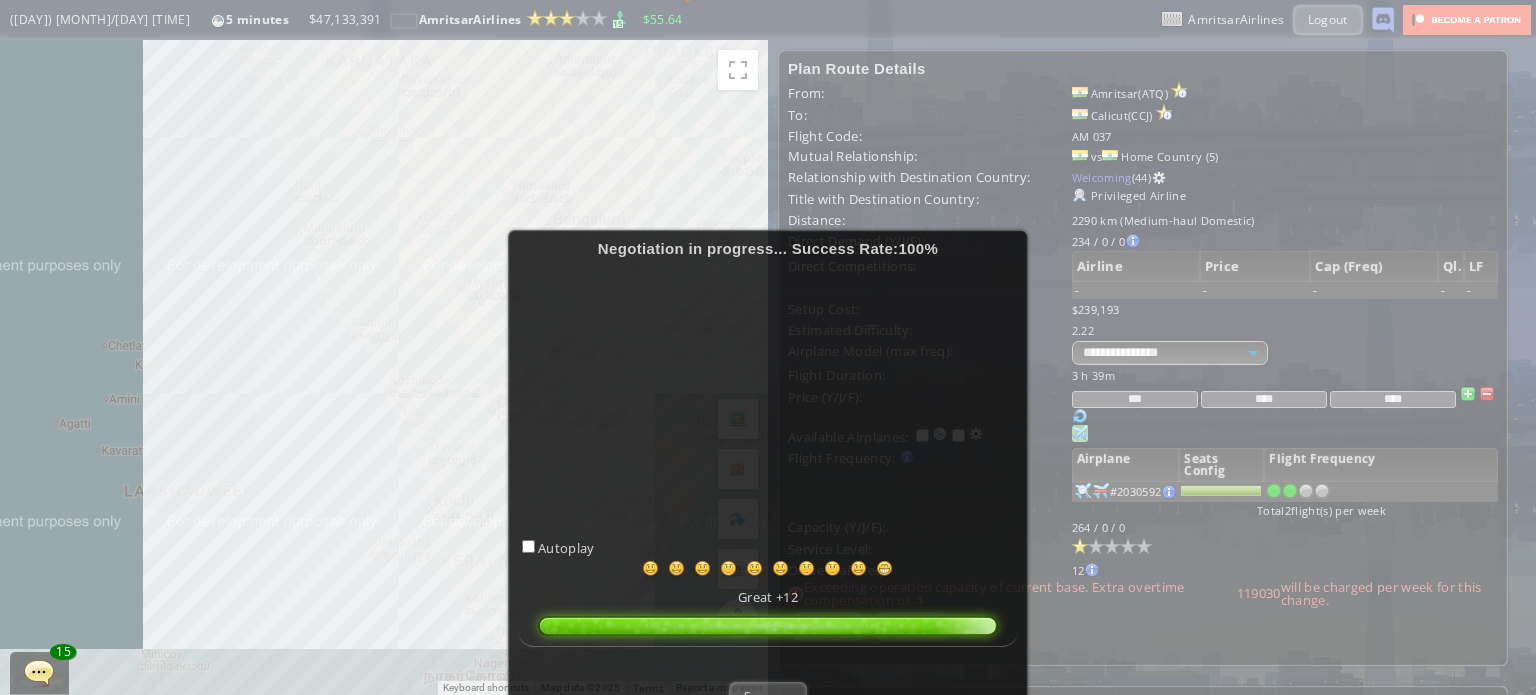 click on "Negotiation in progress... Success Rate:  100 %
Autoplay
Great +12
Success" at bounding box center (768, 347) 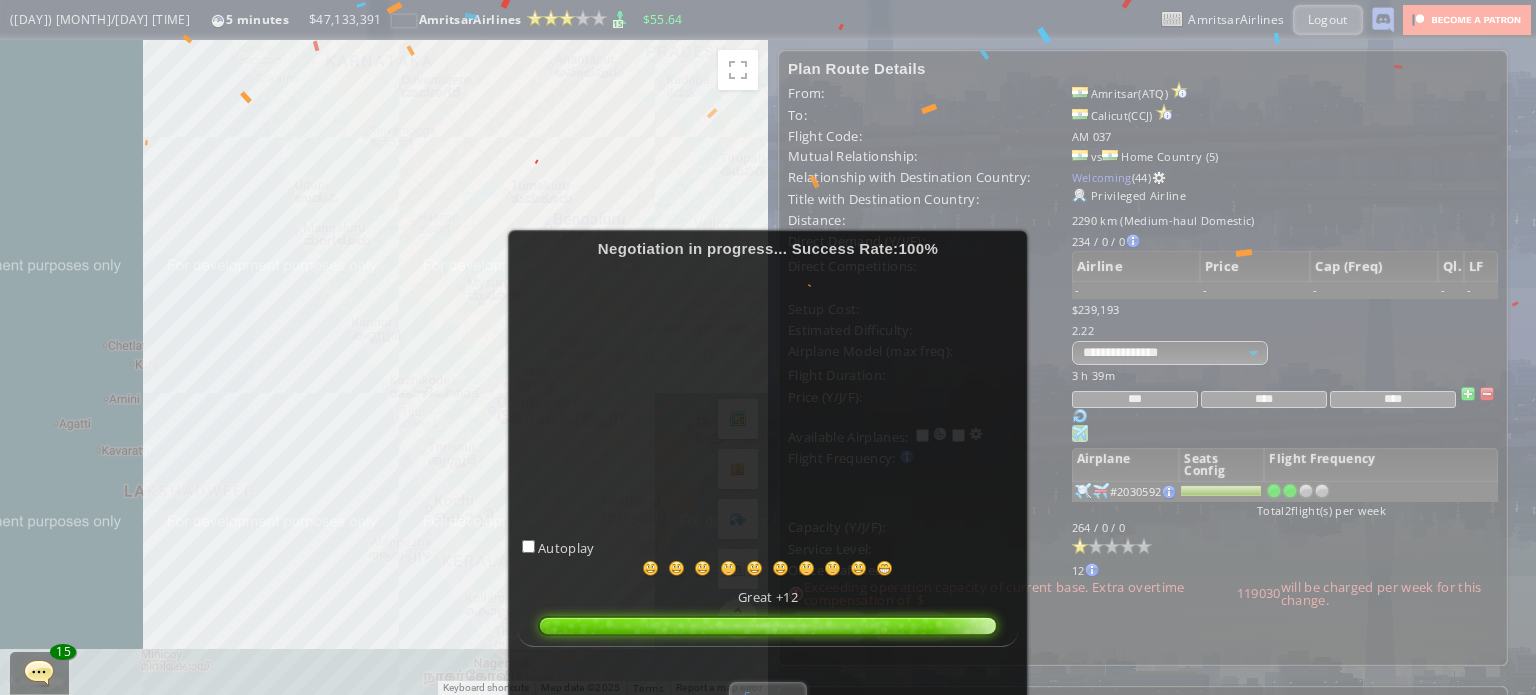 click on "Success" at bounding box center (767, 696) 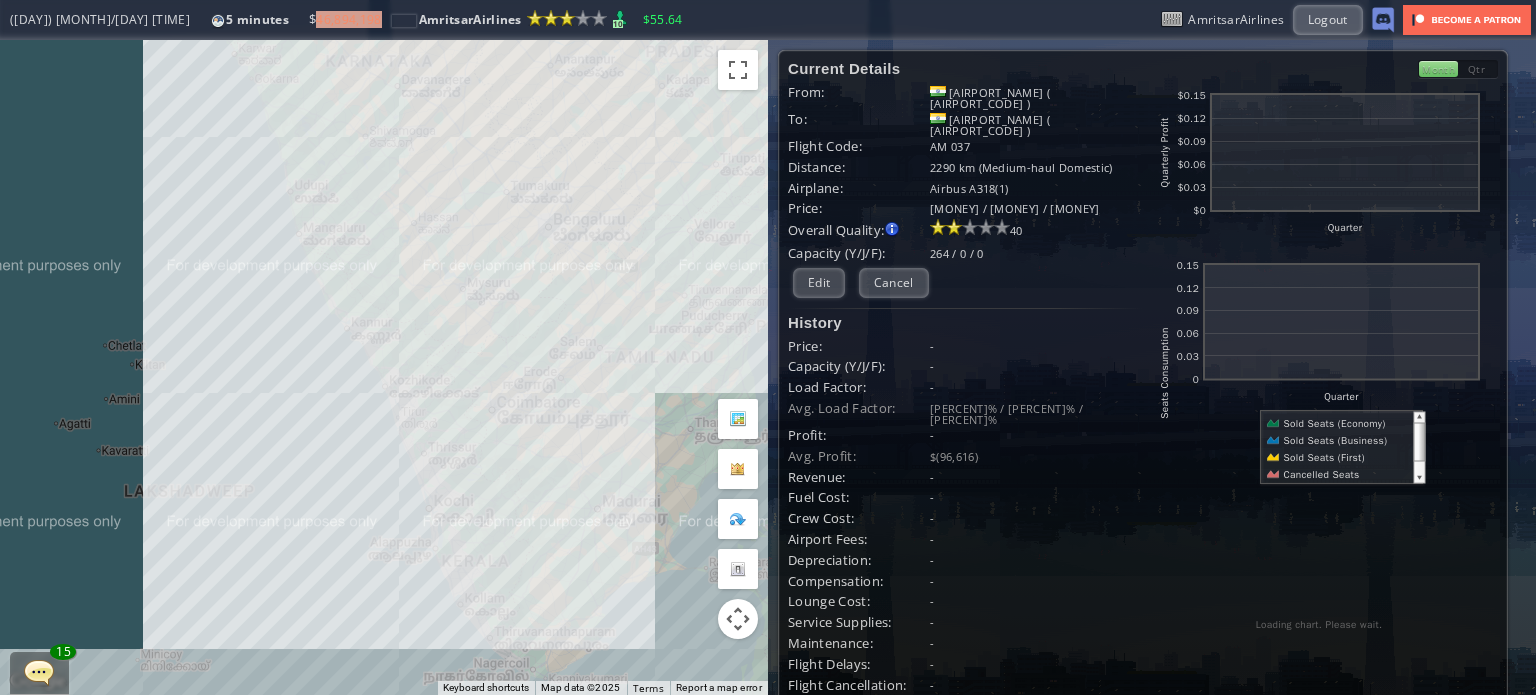 click on "To navigate, press the arrow keys." at bounding box center (384, 367) 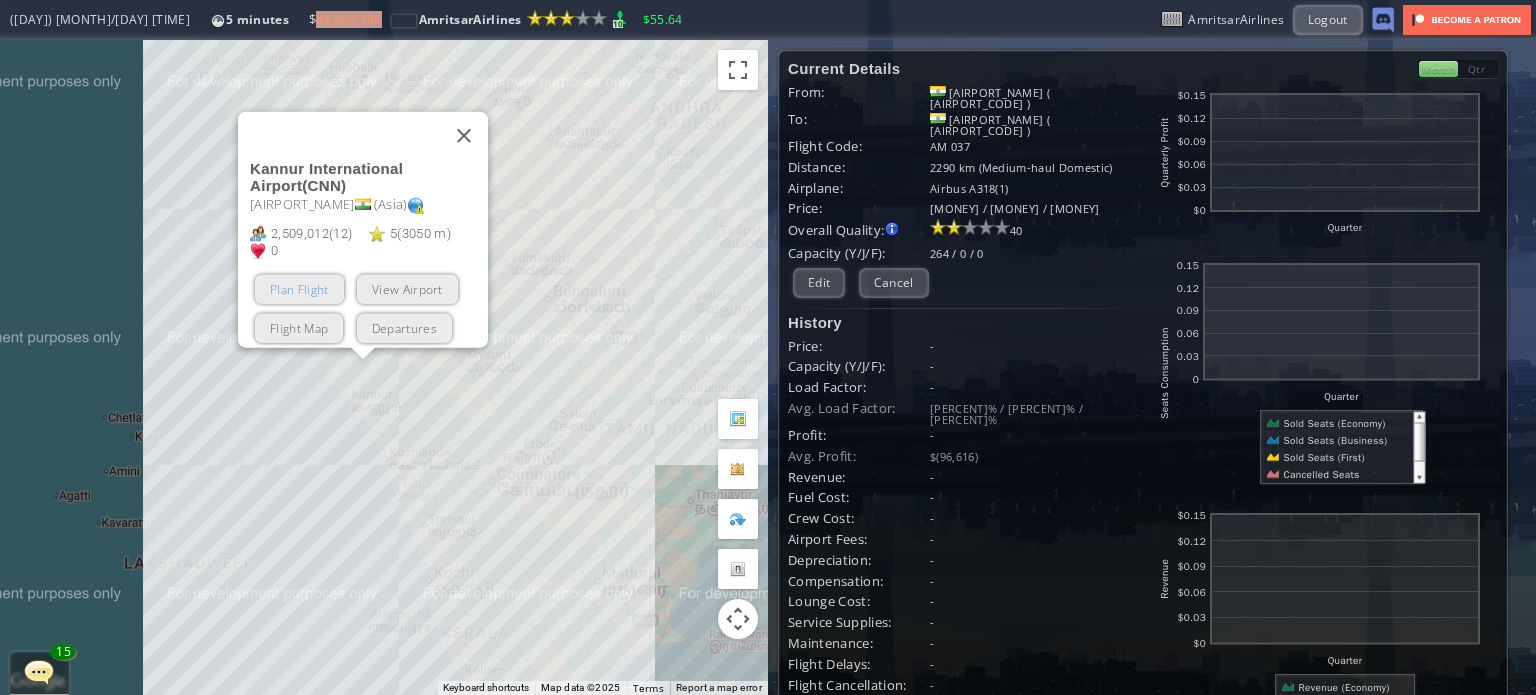click on "Plan Flight" at bounding box center (299, 288) 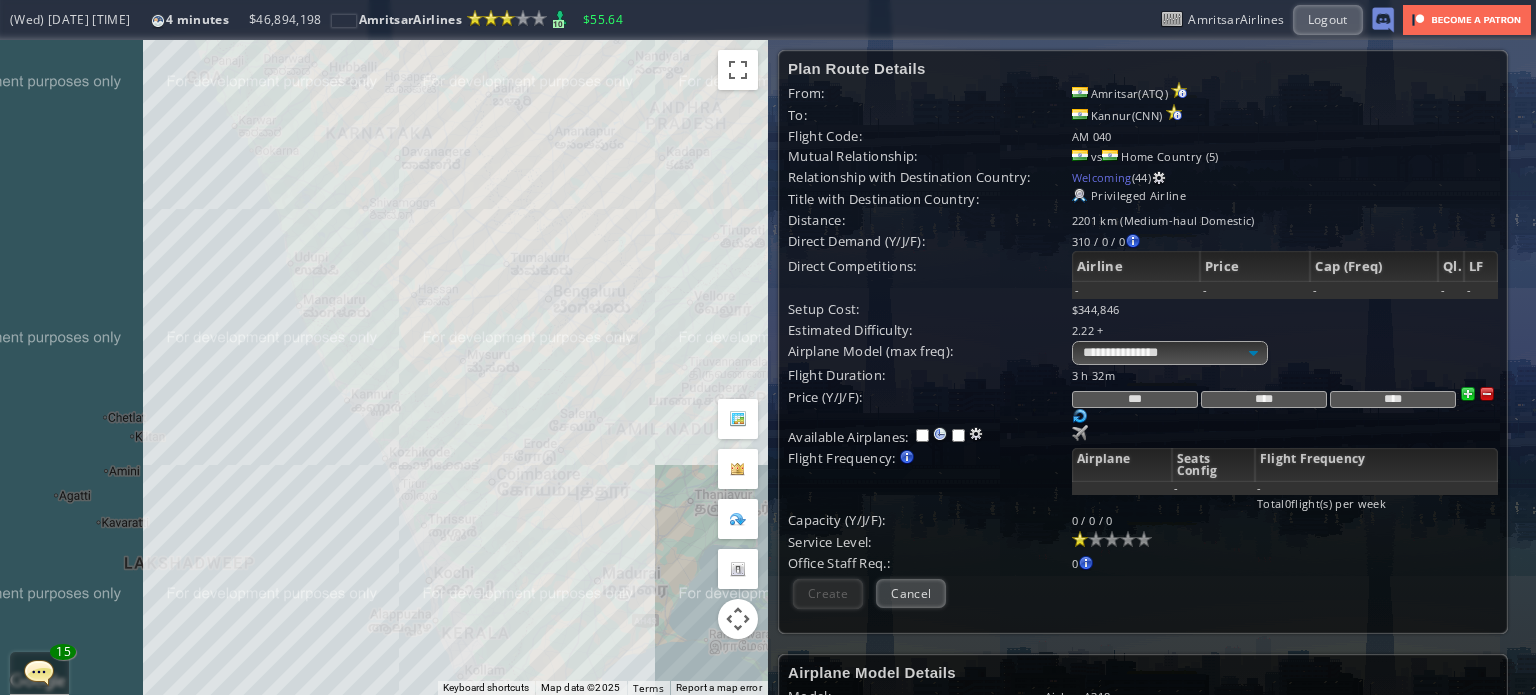 scroll, scrollTop: 100, scrollLeft: 0, axis: vertical 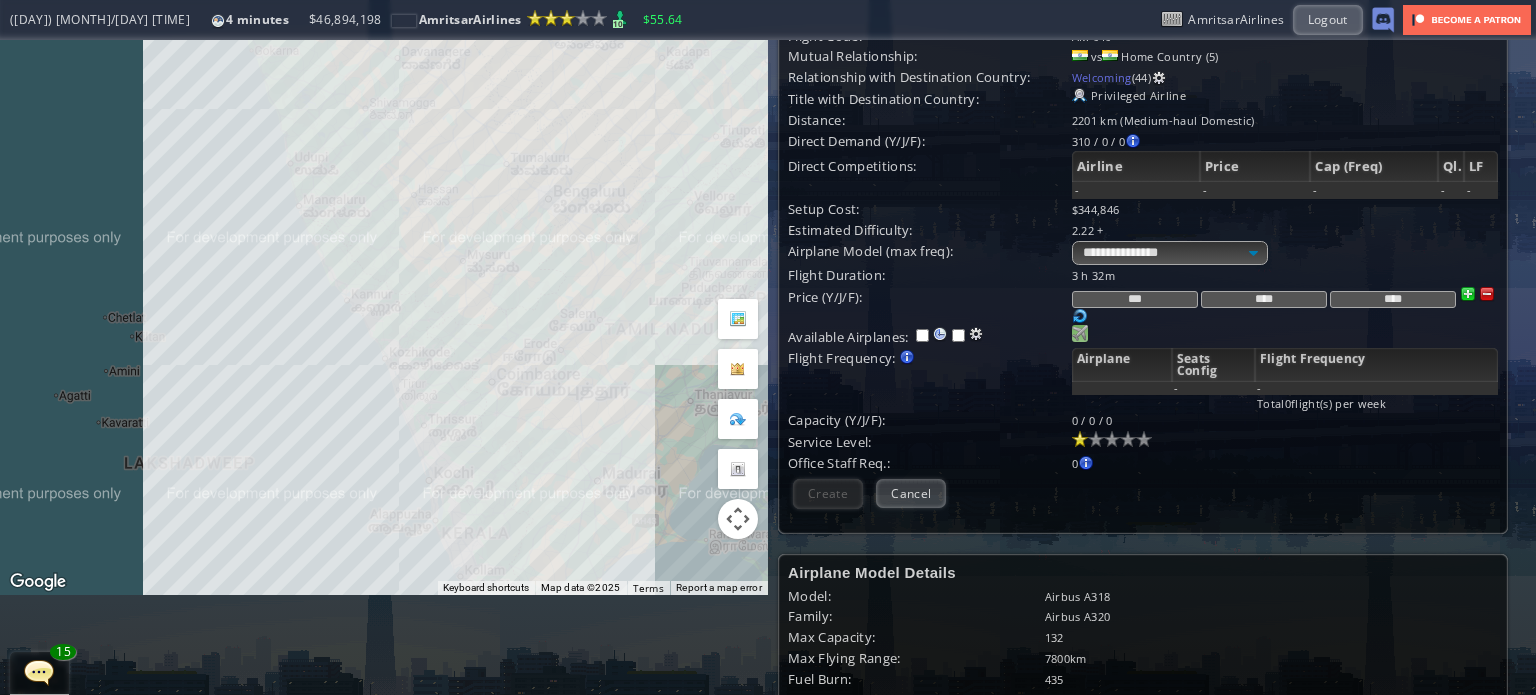 click at bounding box center [1080, 333] 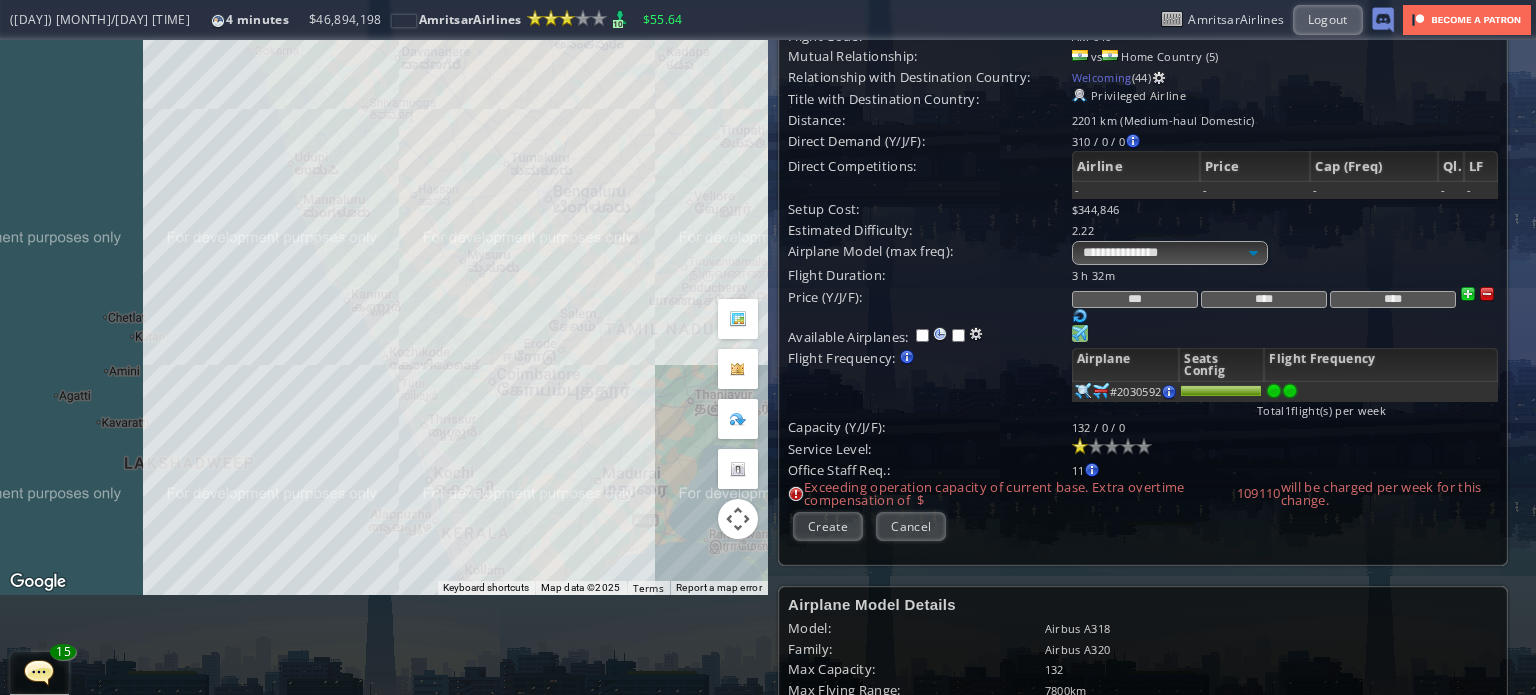 click at bounding box center (1290, 391) 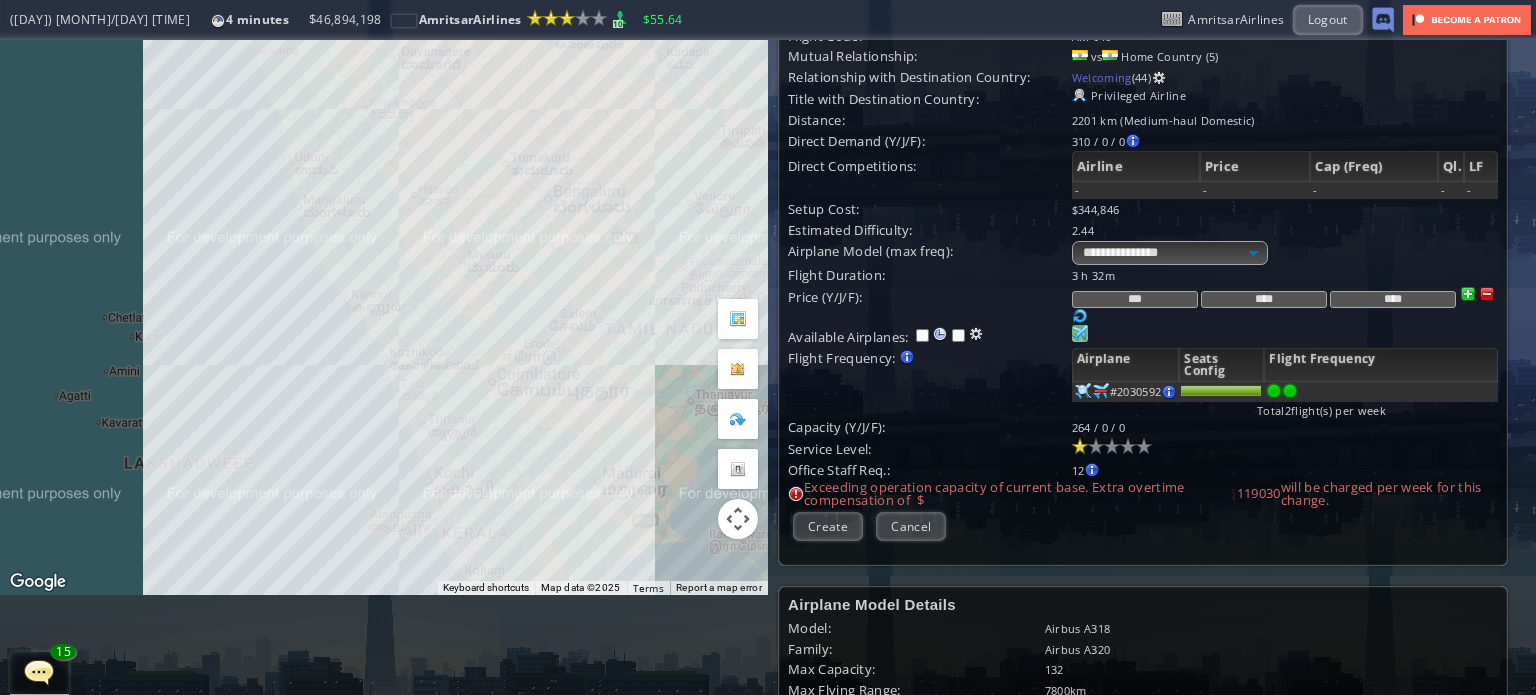 click at bounding box center [1487, 294] 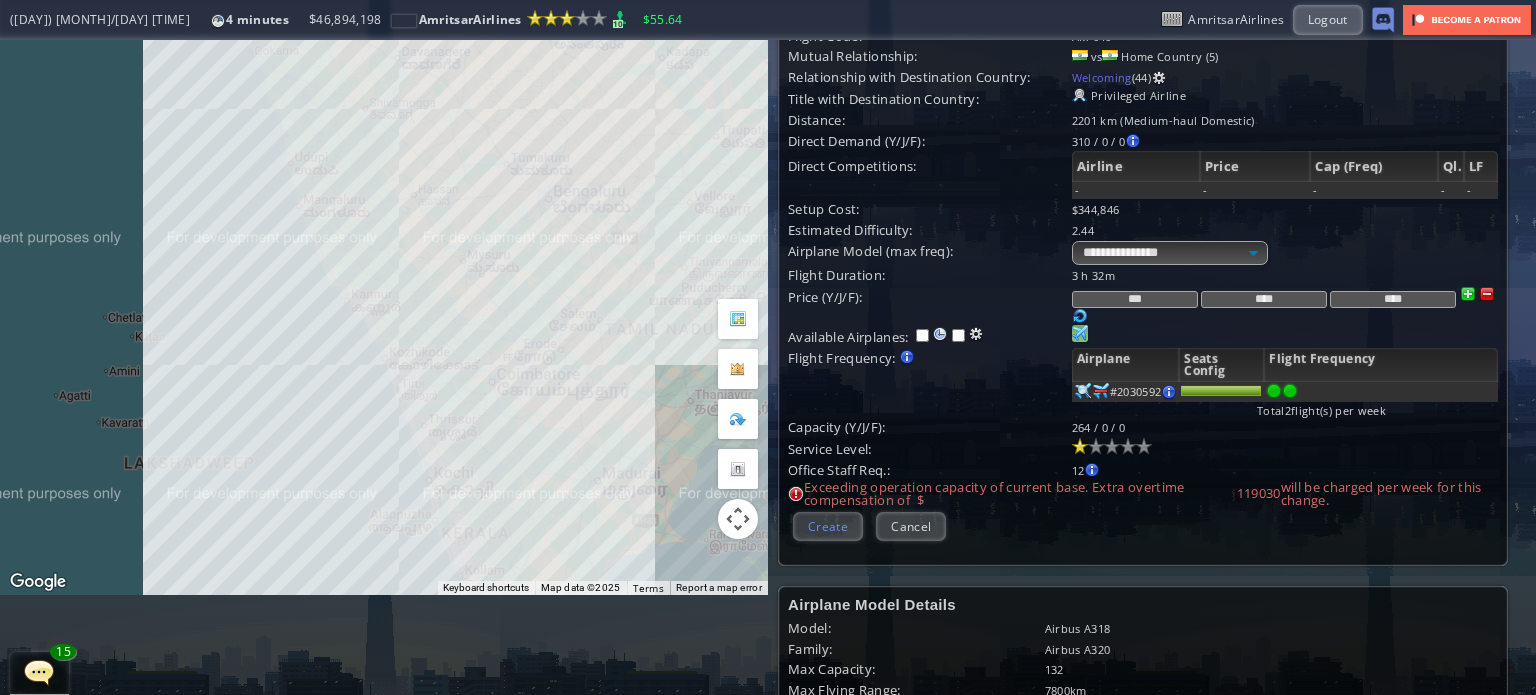 click on "Create" at bounding box center [828, 526] 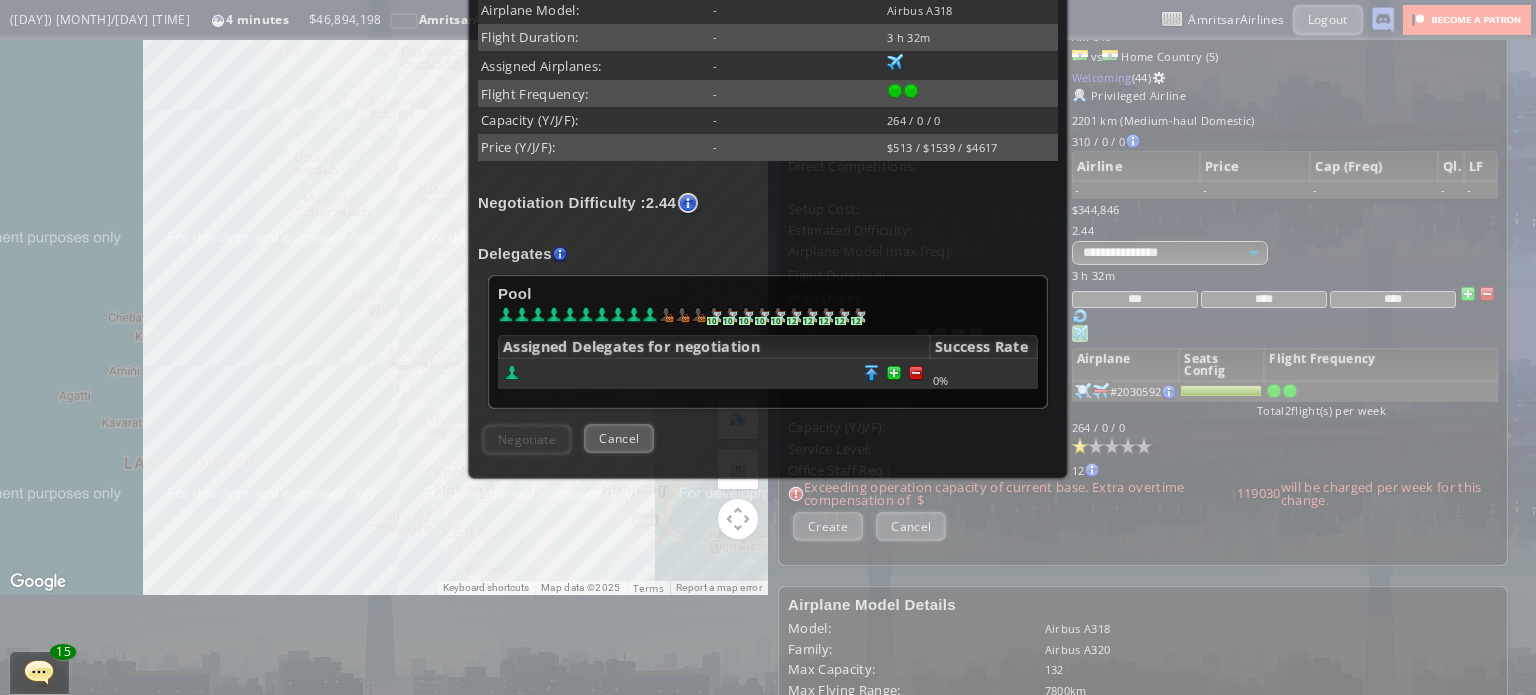 scroll, scrollTop: 493, scrollLeft: 0, axis: vertical 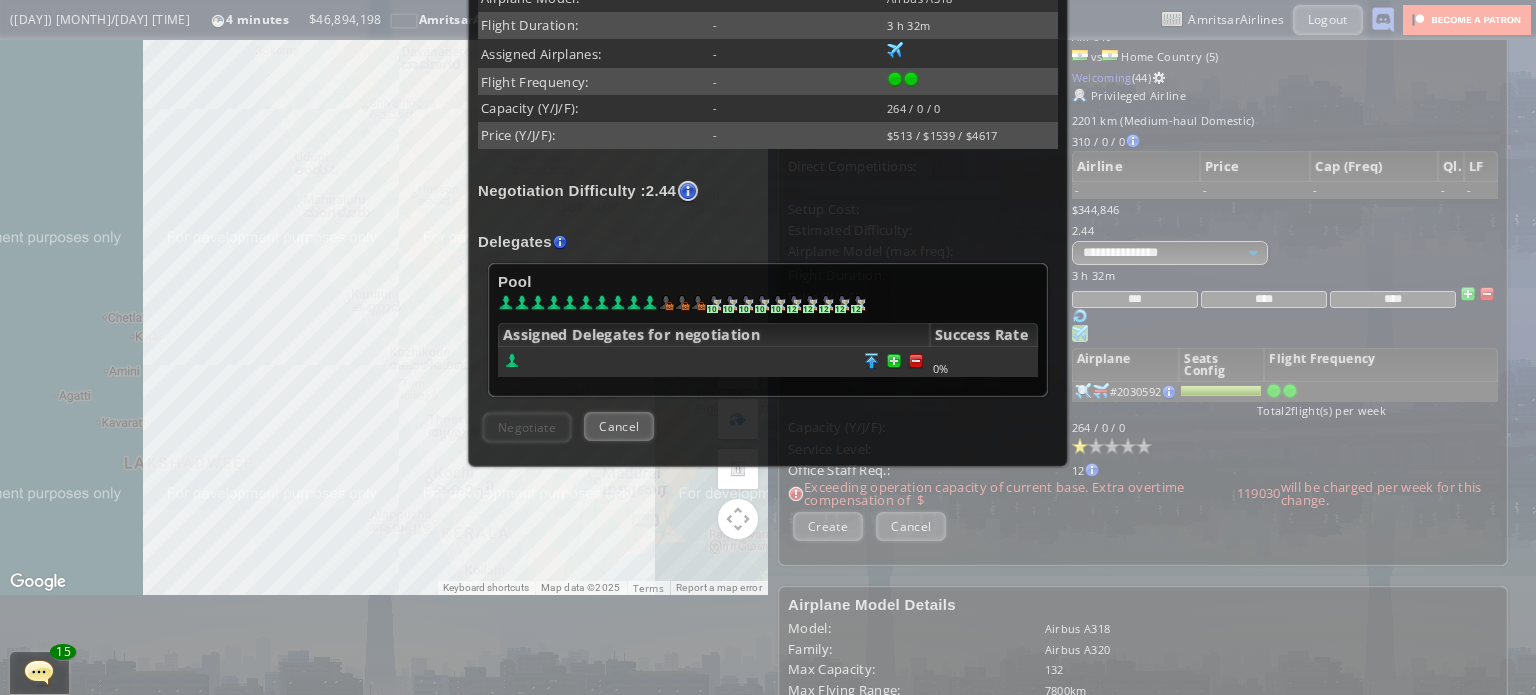 click at bounding box center [714, 362] 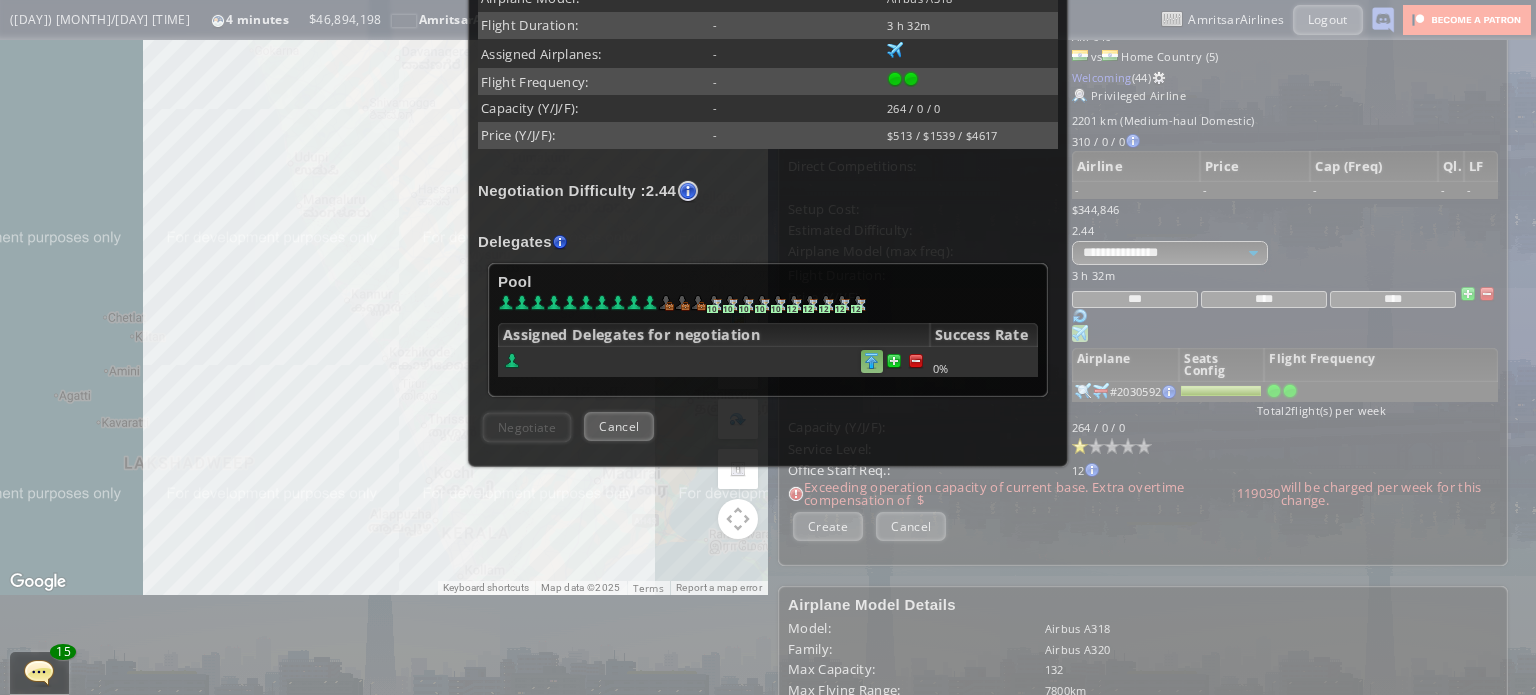 click at bounding box center (872, 361) 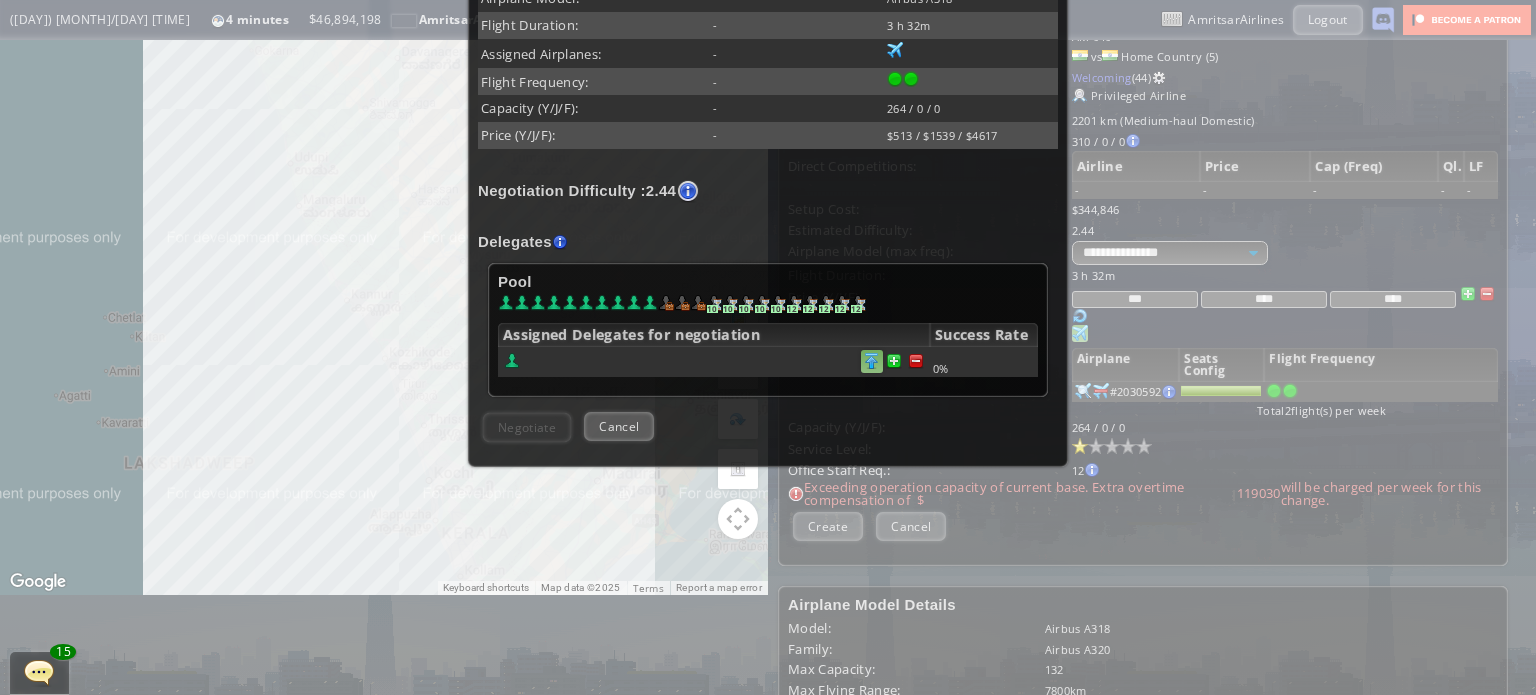 scroll, scrollTop: 492, scrollLeft: 0, axis: vertical 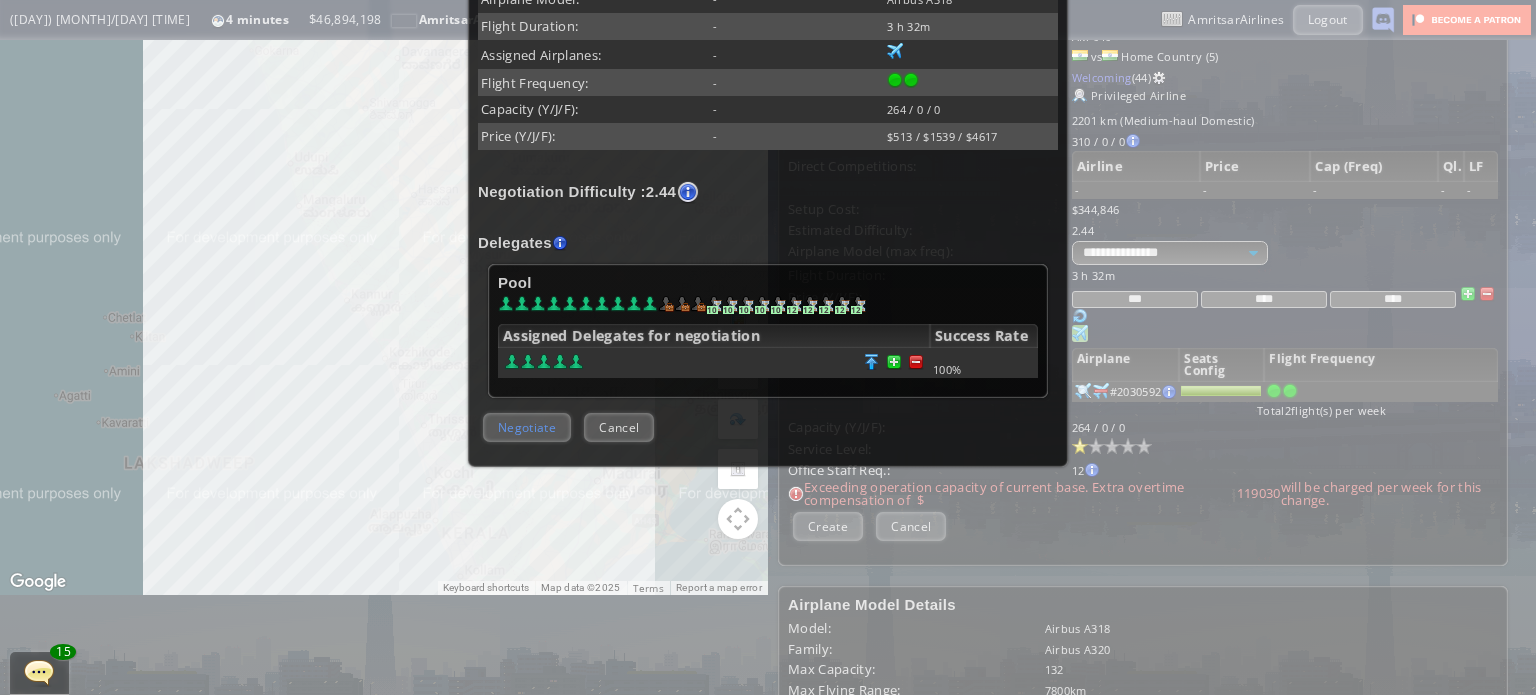 click on "Negotiate" at bounding box center [527, 427] 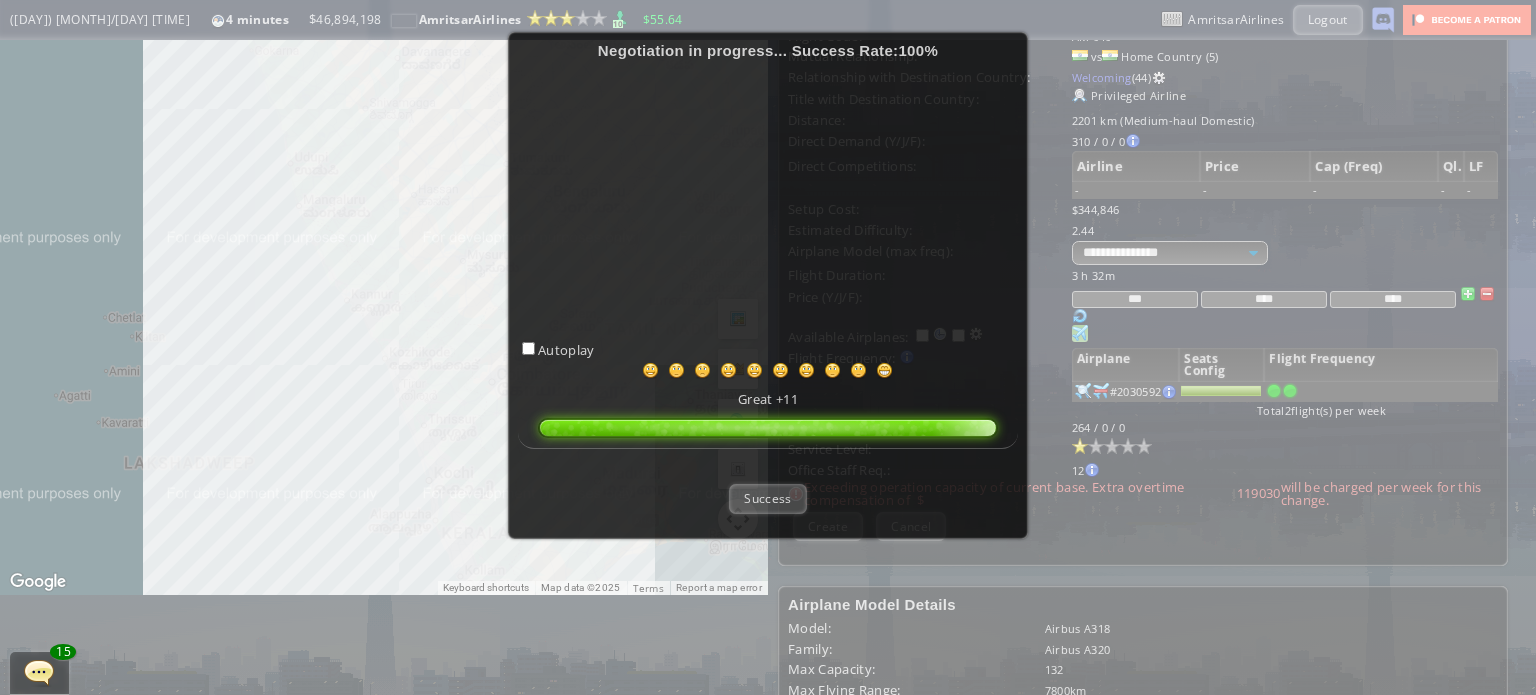 scroll, scrollTop: 200, scrollLeft: 0, axis: vertical 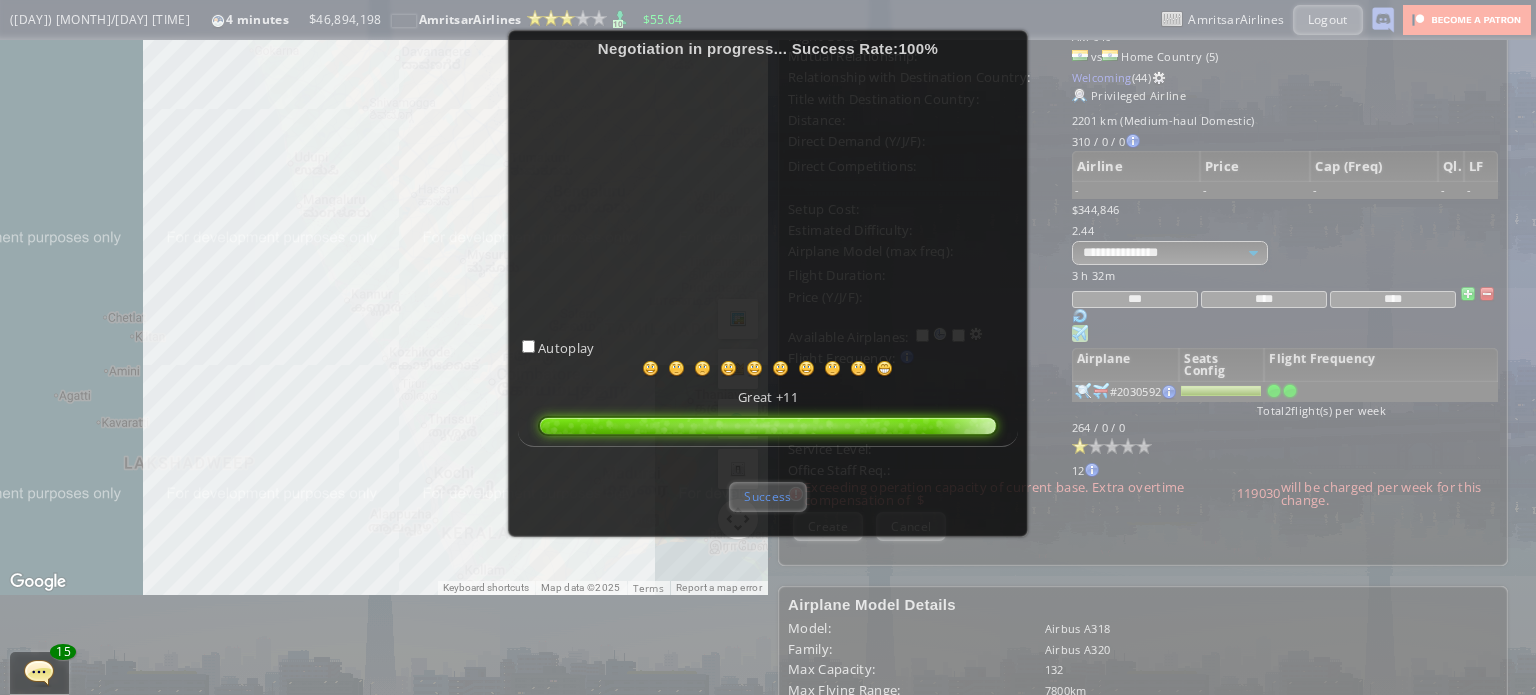 click on "Success" at bounding box center [767, 496] 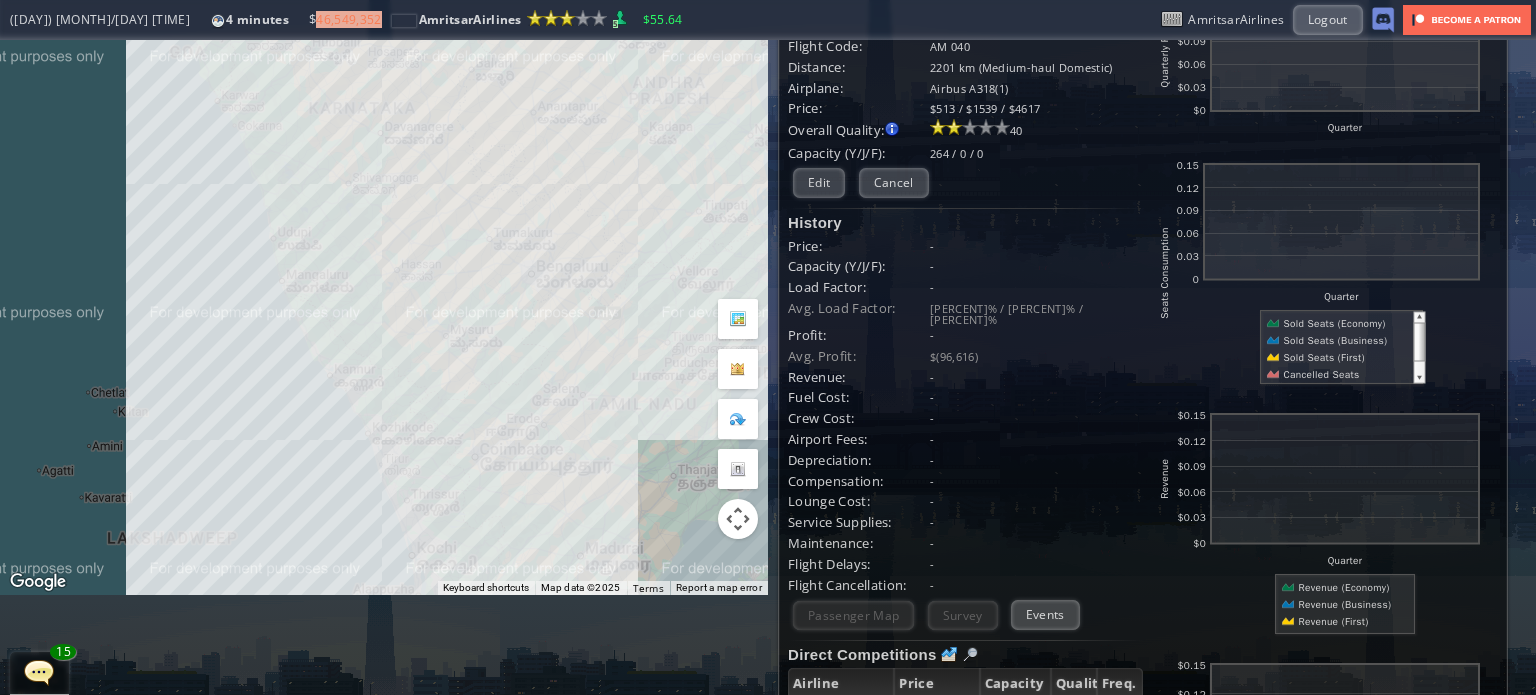 drag, startPoint x: 533, startPoint y: 323, endPoint x: 501, endPoint y: 473, distance: 153.37535 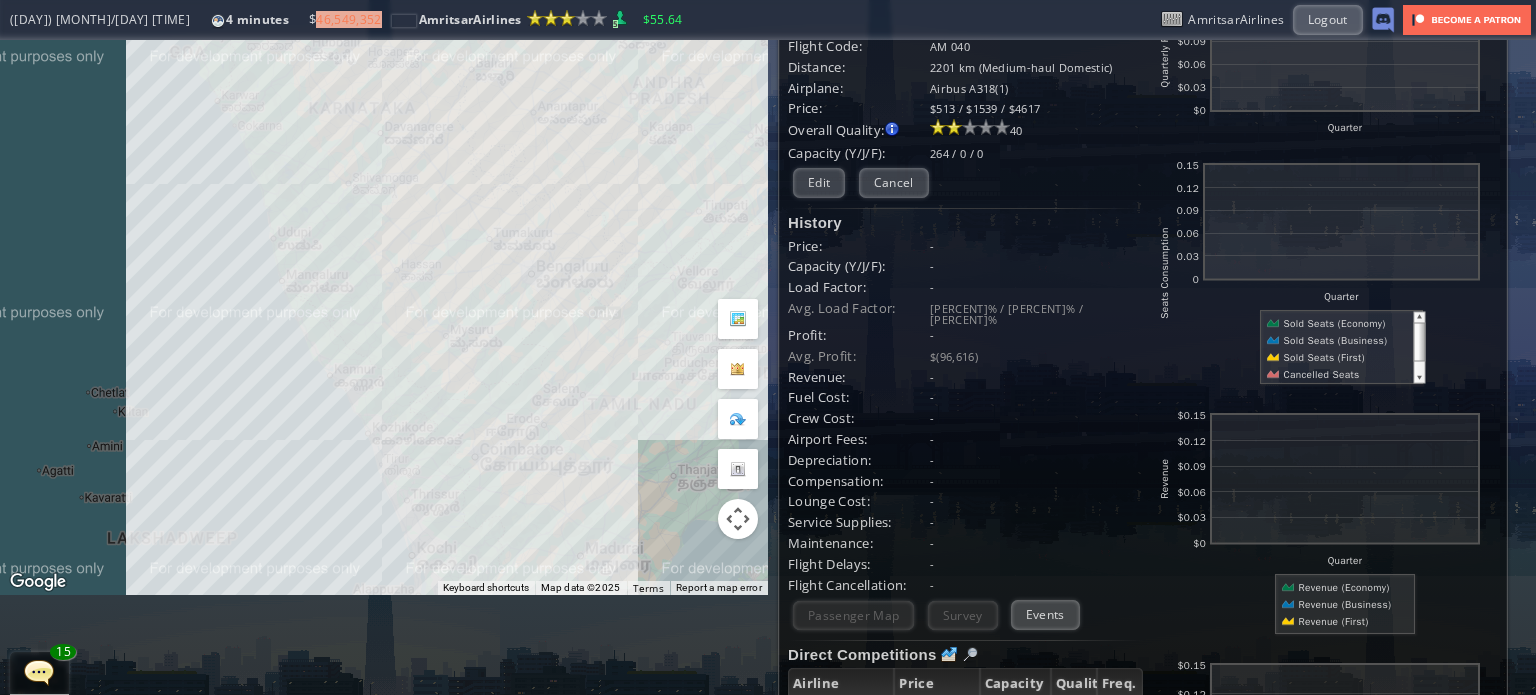 click on "To navigate, press the arrow keys." at bounding box center (384, 267) 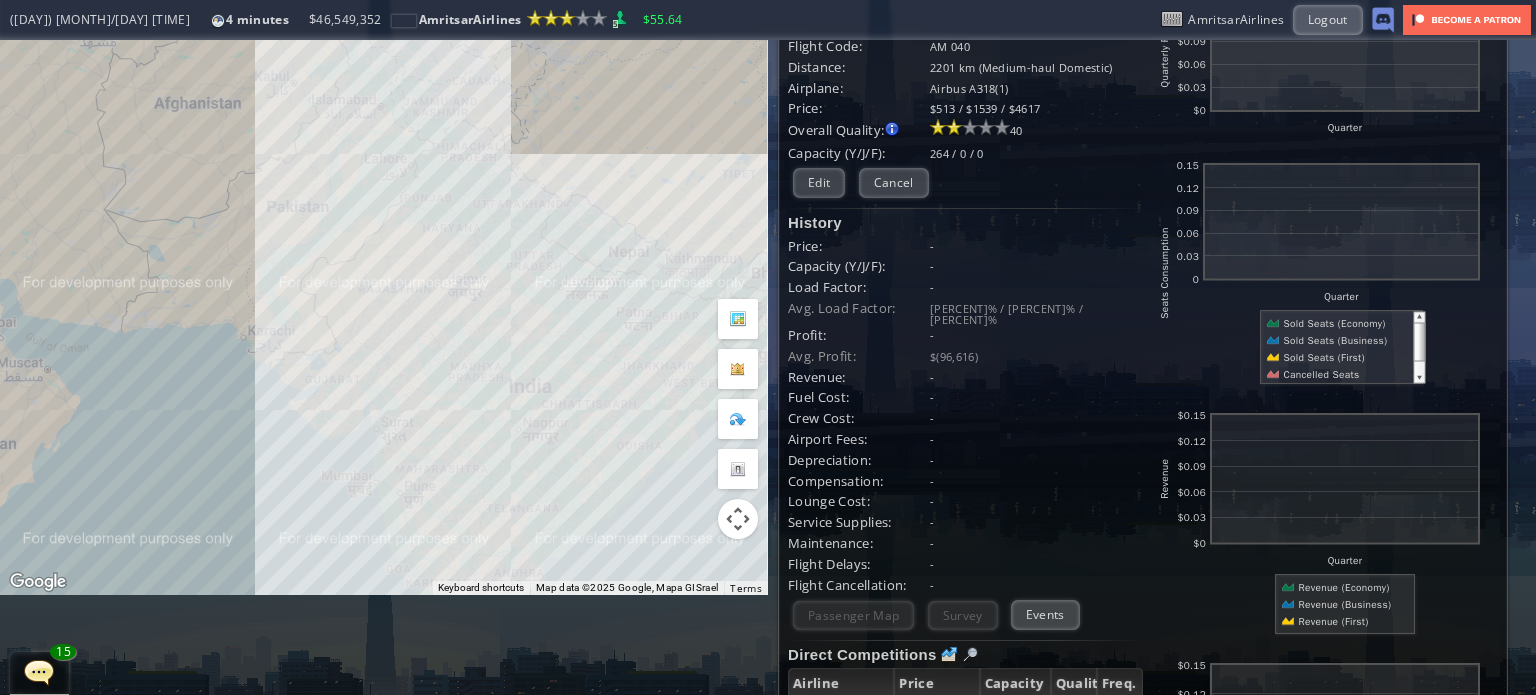 drag, startPoint x: 544, startPoint y: 402, endPoint x: 581, endPoint y: 314, distance: 95.462036 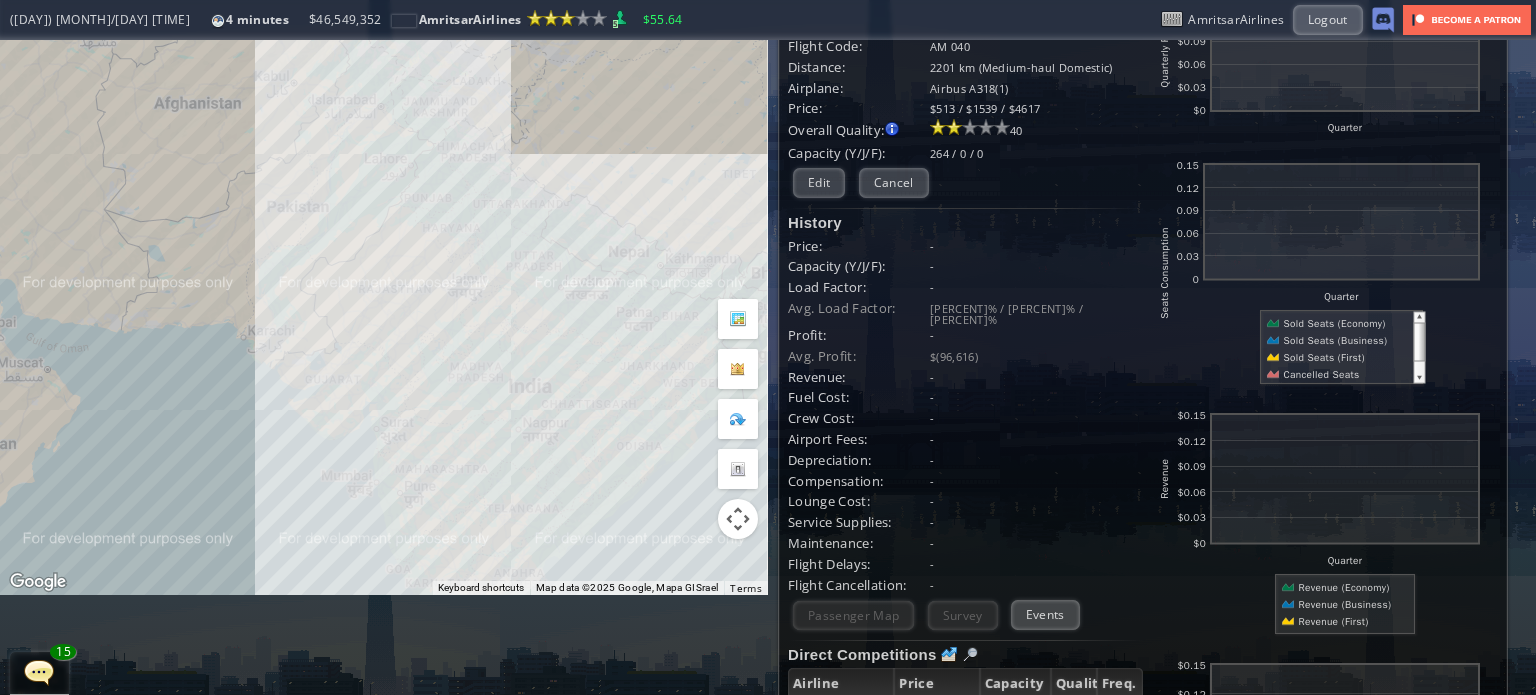 click on "To navigate, press the arrow keys." at bounding box center (384, 267) 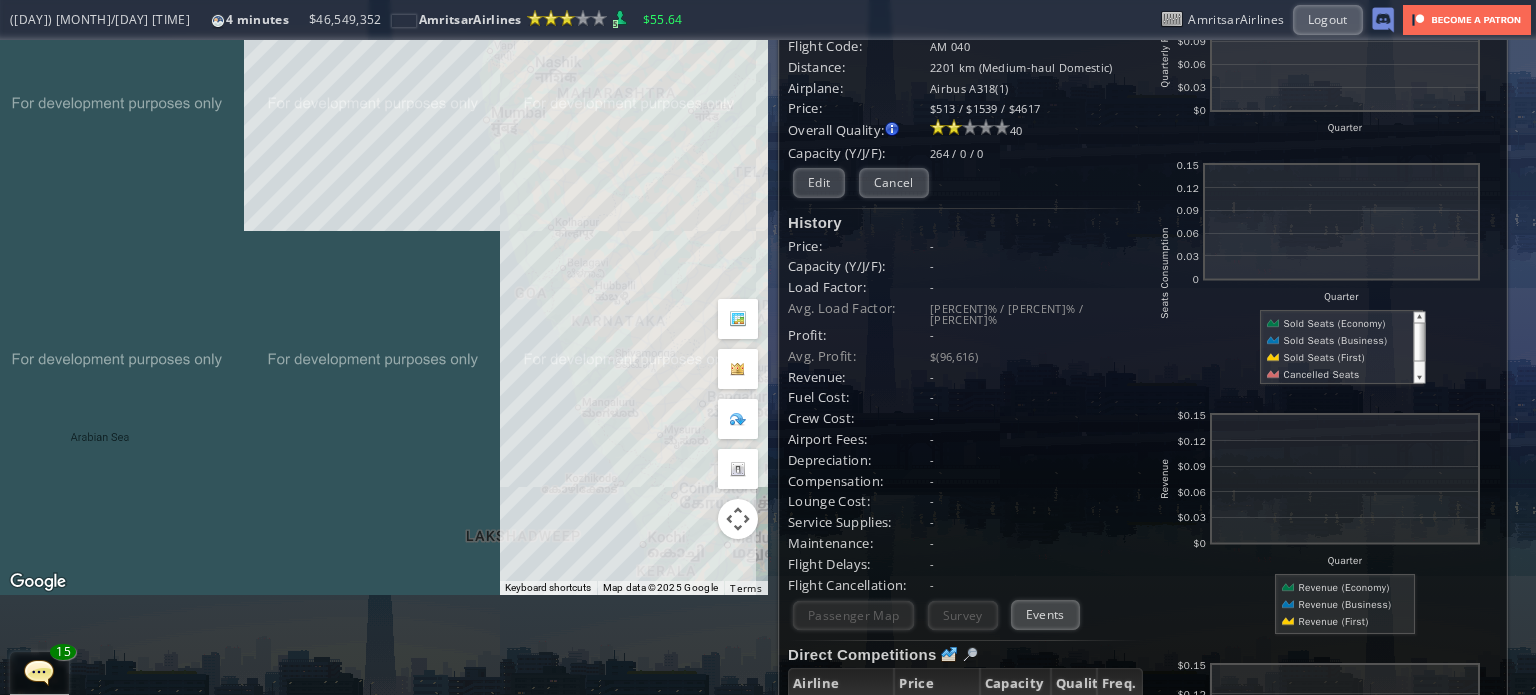 click on "To navigate, press the arrow keys." at bounding box center (384, 267) 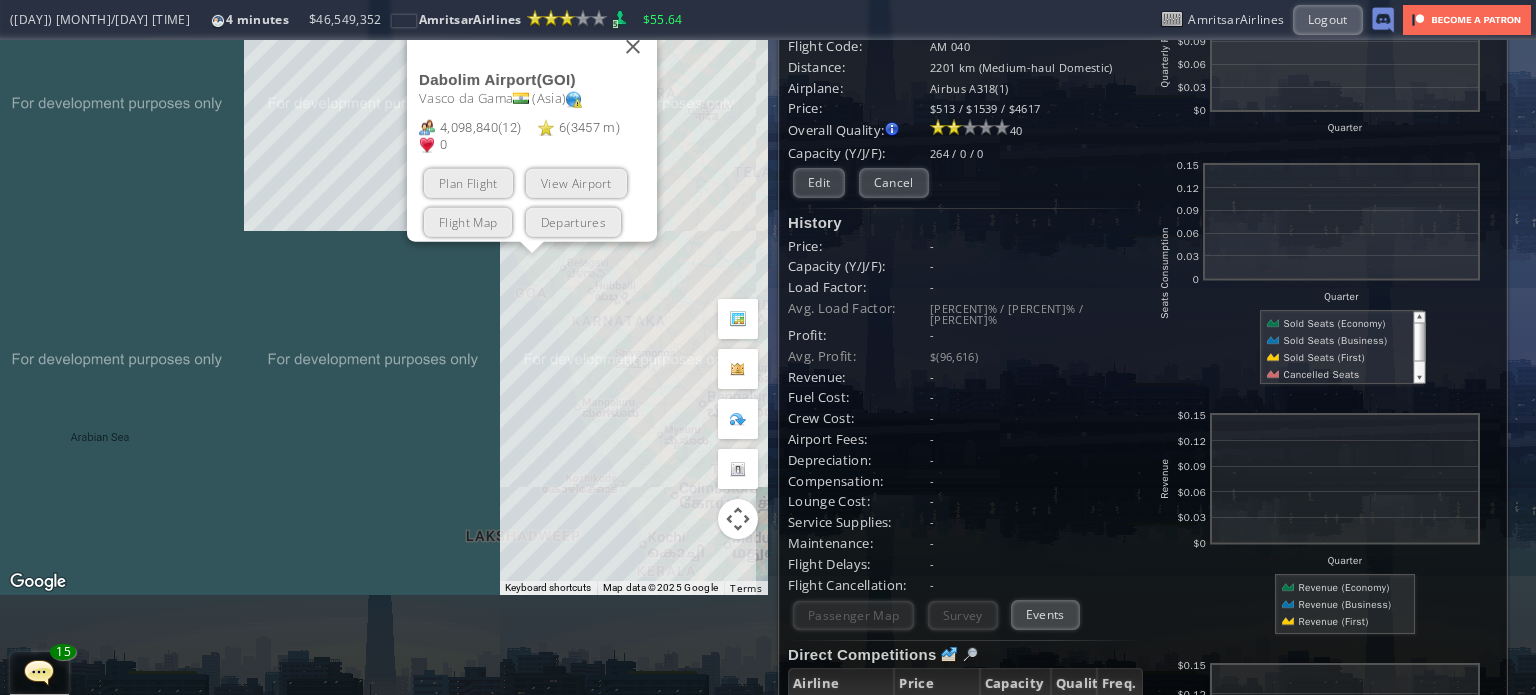 click on "Plan Flight
View Airport
Flight Map
Departures" at bounding box center (538, 202) 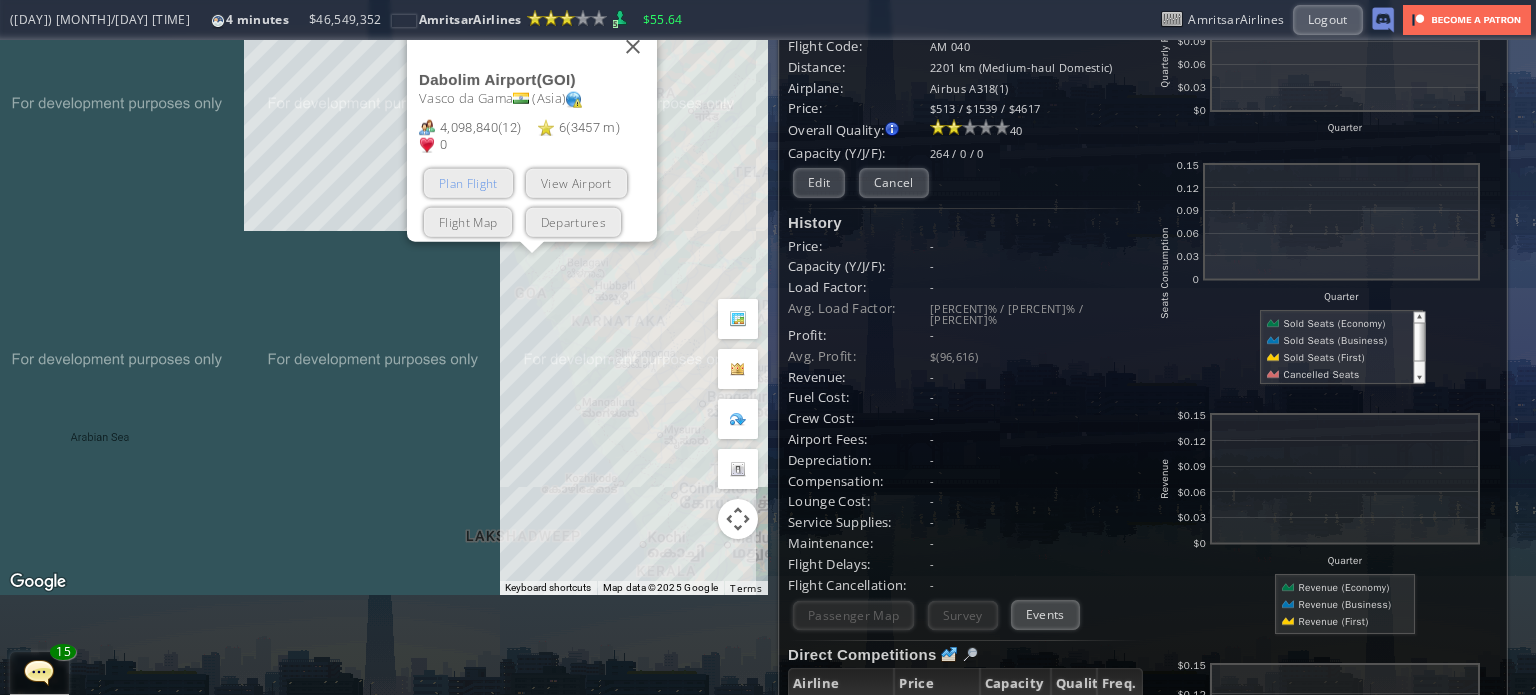 click on "Plan Flight" at bounding box center [468, 182] 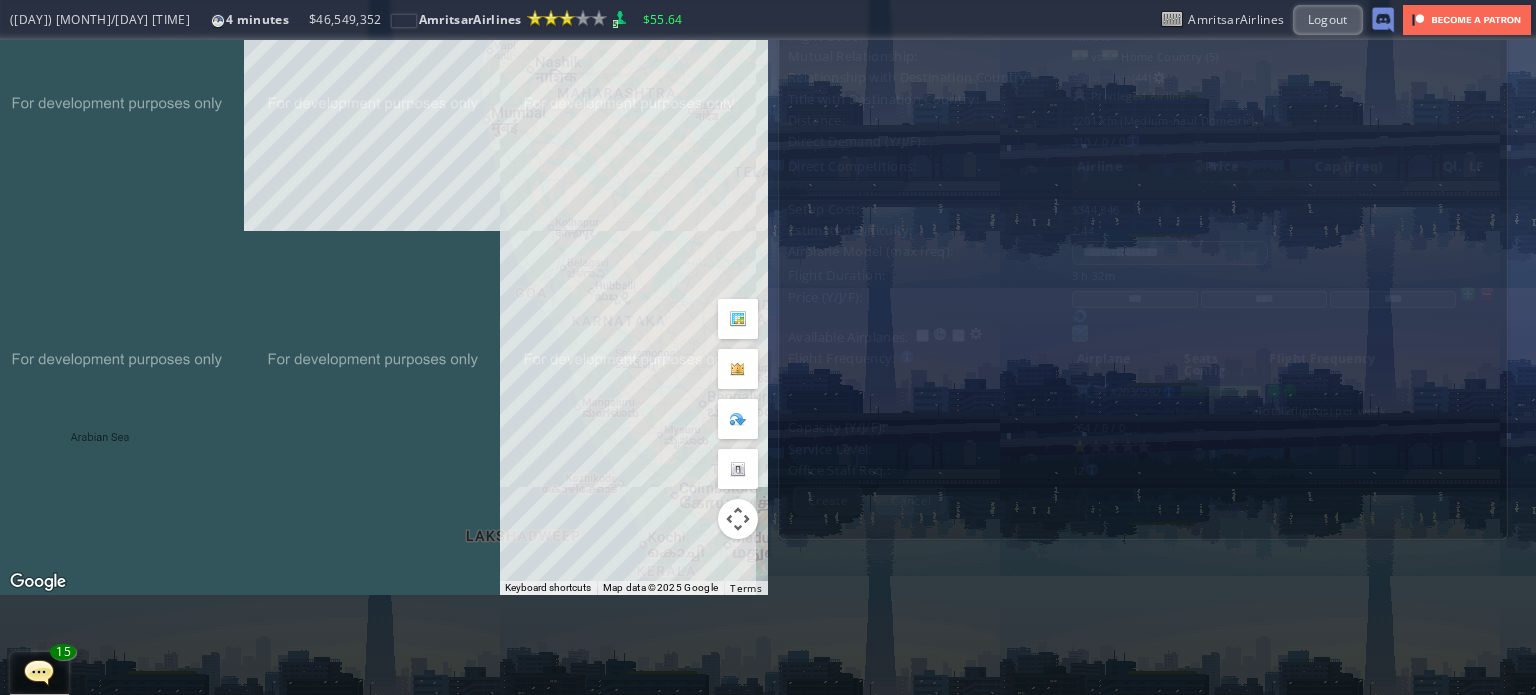 scroll, scrollTop: 0, scrollLeft: 0, axis: both 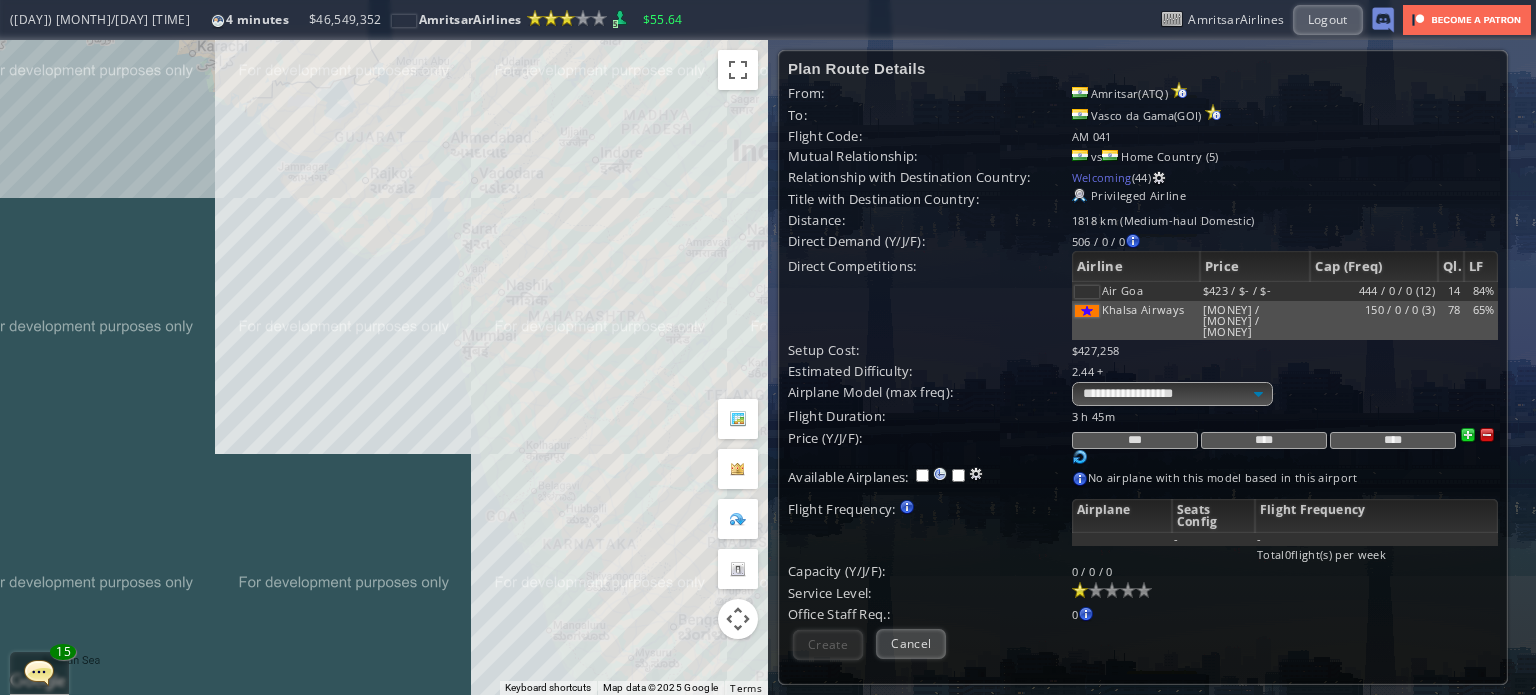drag, startPoint x: 517, startPoint y: 278, endPoint x: 487, endPoint y: 408, distance: 133.41664 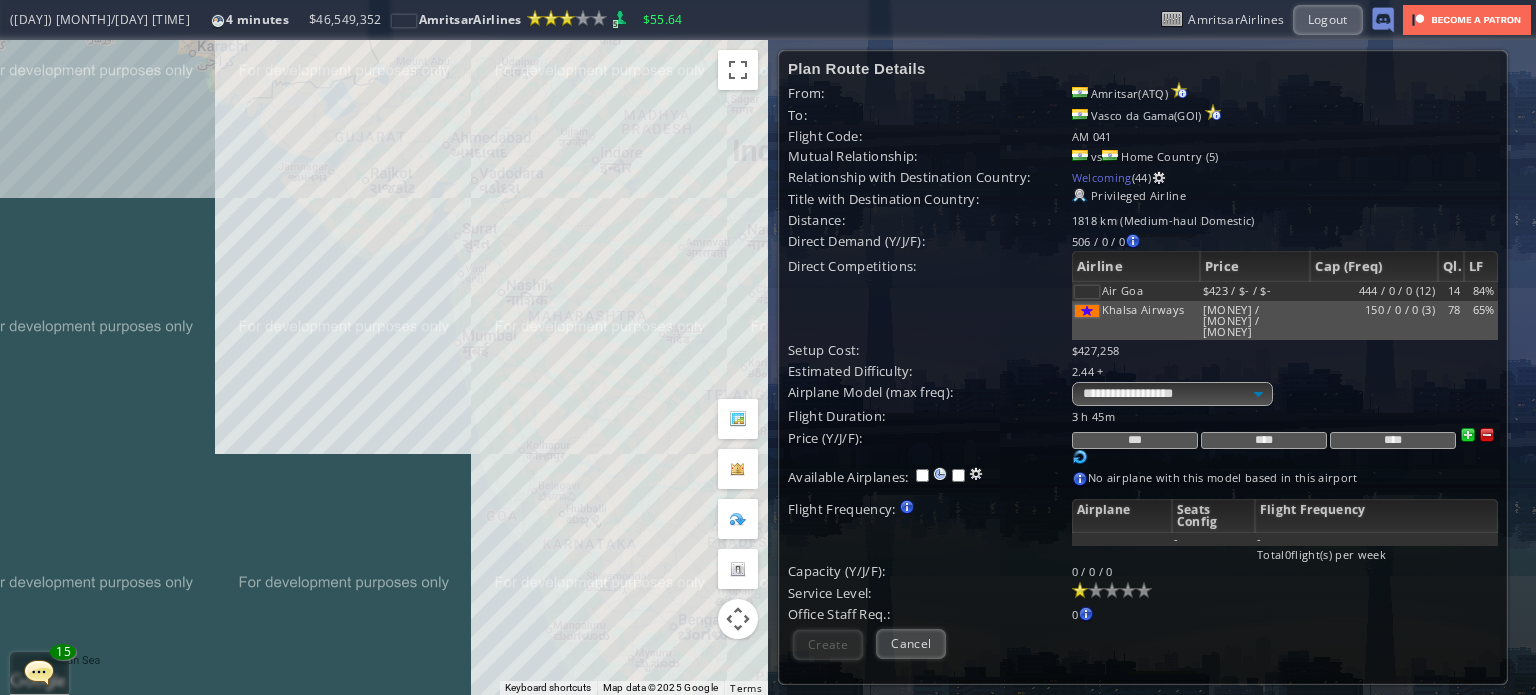 click on "To navigate, press the arrow keys." at bounding box center (384, 367) 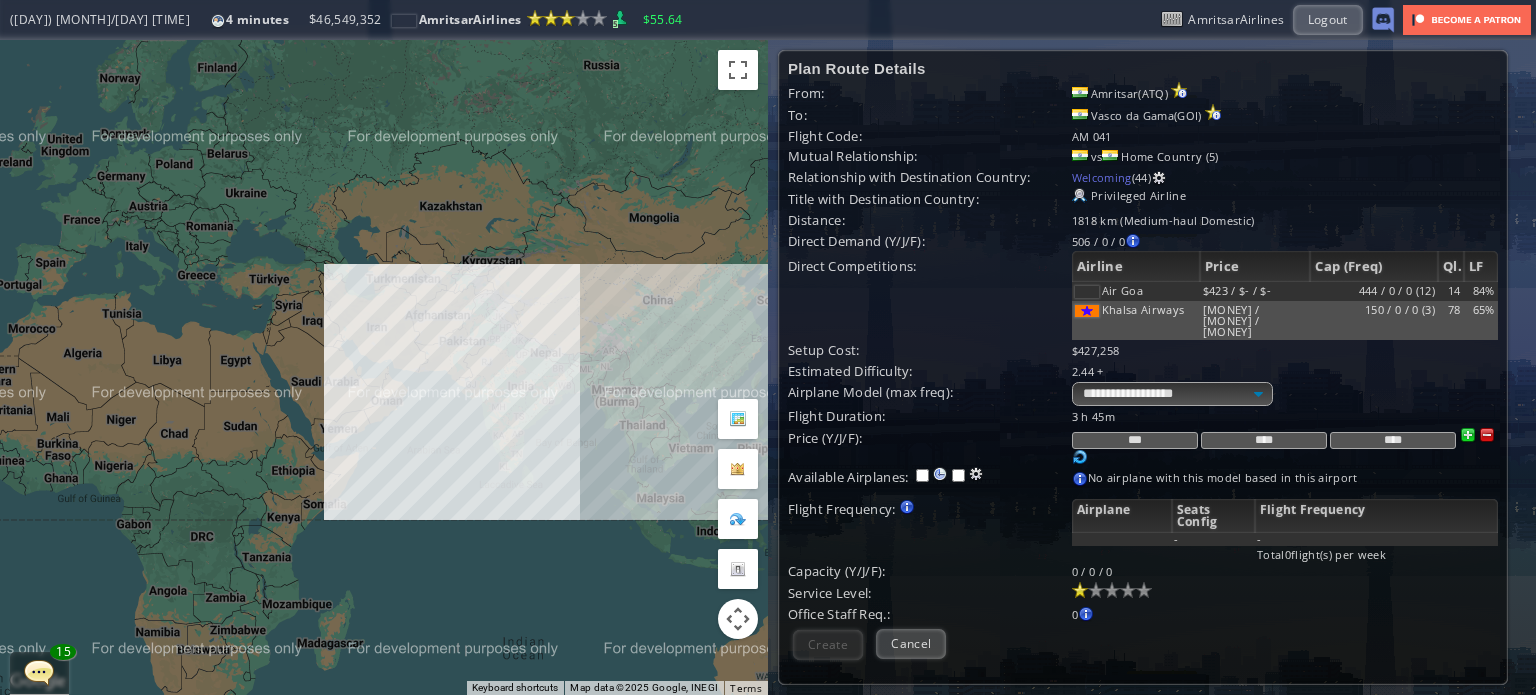 click at bounding box center (1487, 435) 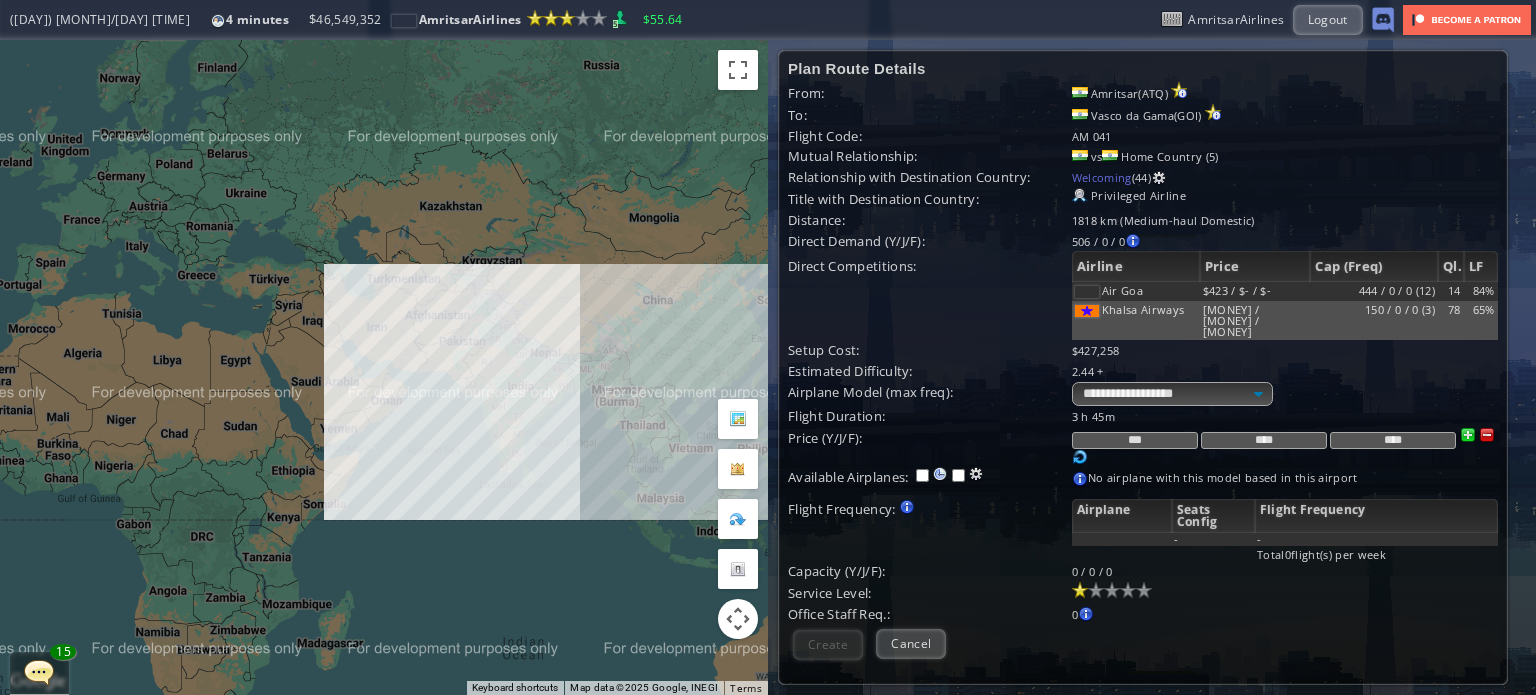 click at bounding box center (1487, 435) 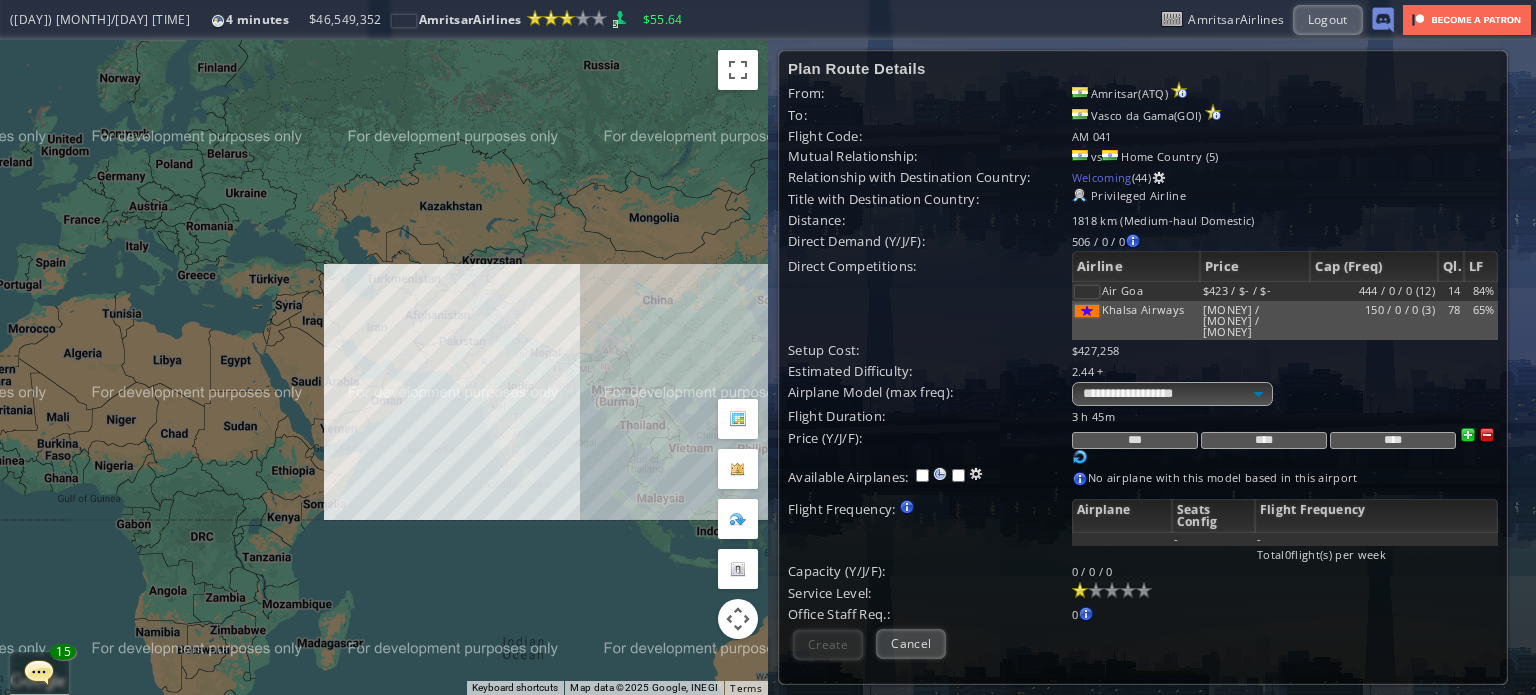 click at bounding box center (1487, 435) 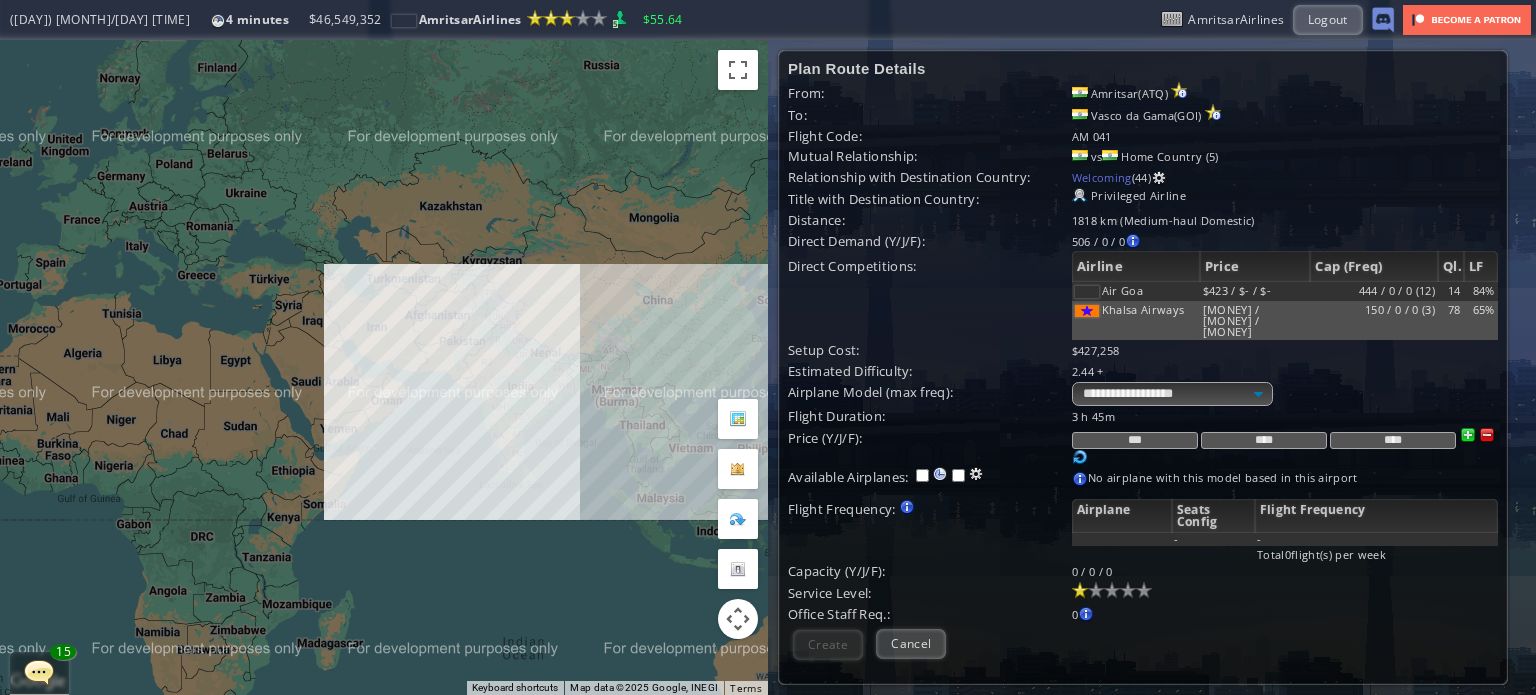 click at bounding box center (1487, 435) 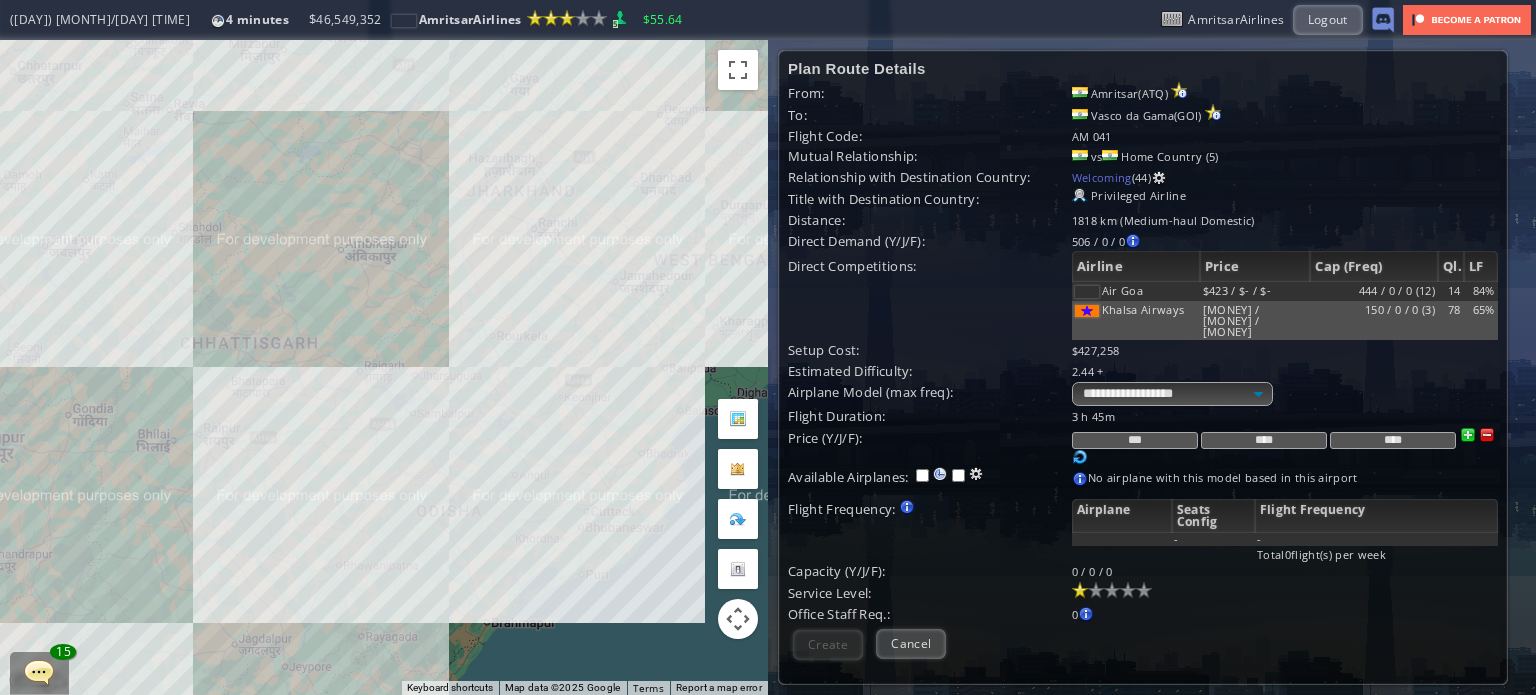 drag, startPoint x: 500, startPoint y: 344, endPoint x: 582, endPoint y: 295, distance: 95.524864 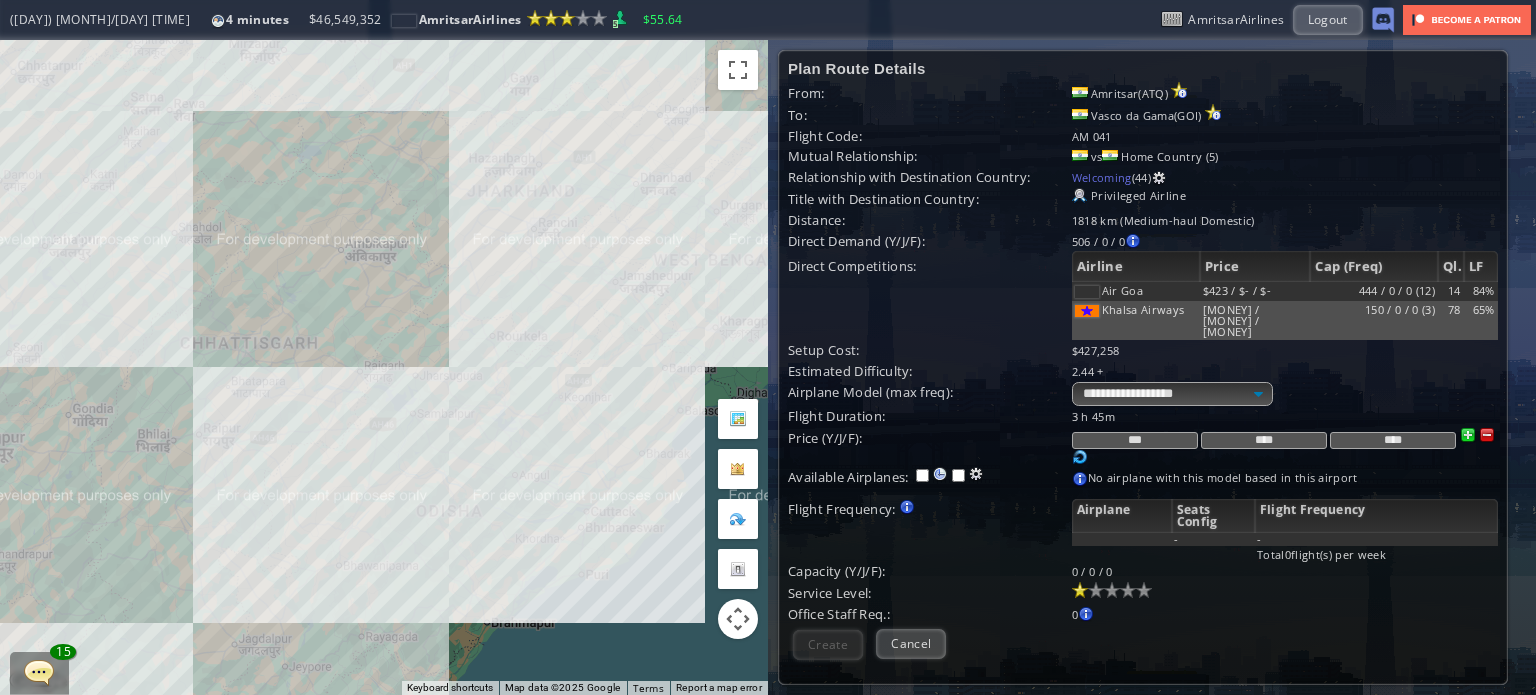 click on "To navigate, press the arrow keys." at bounding box center (384, 367) 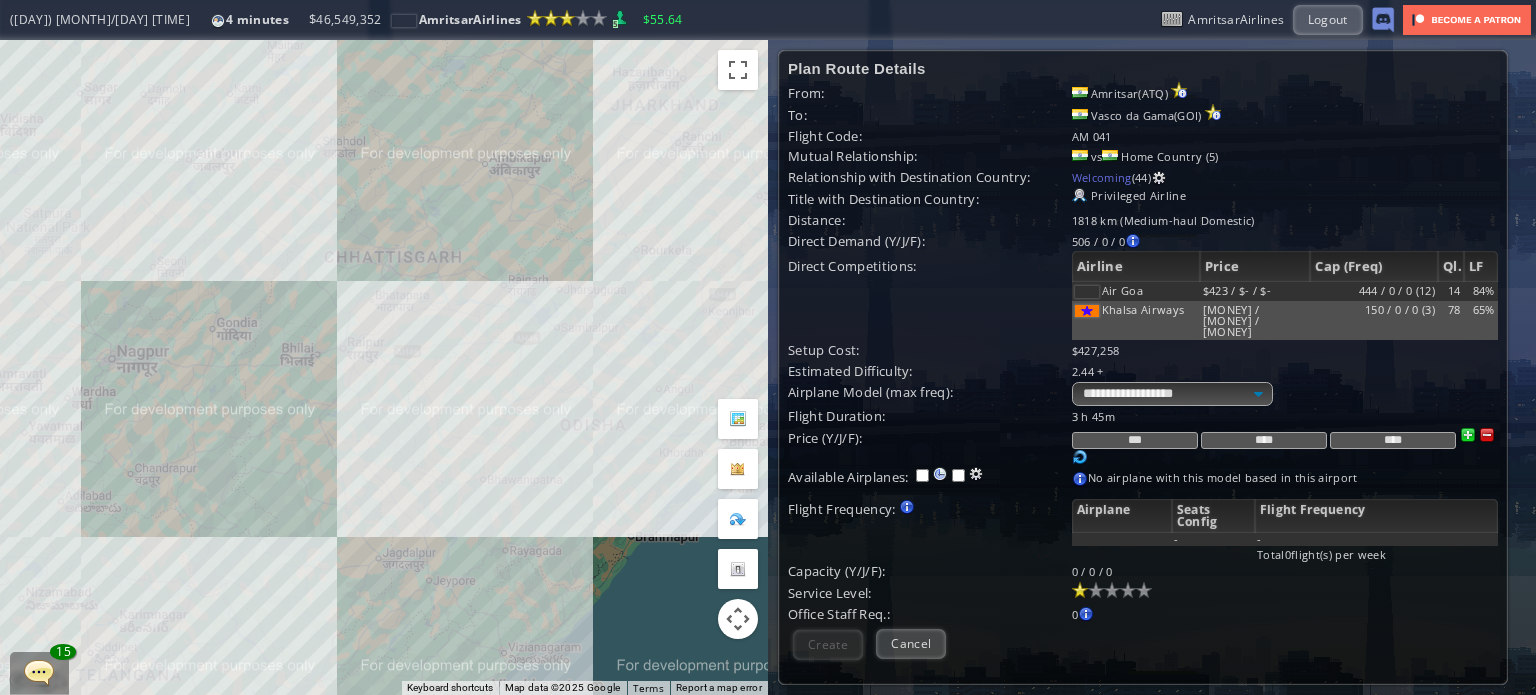 click on "To navigate, press the arrow keys." at bounding box center [384, 367] 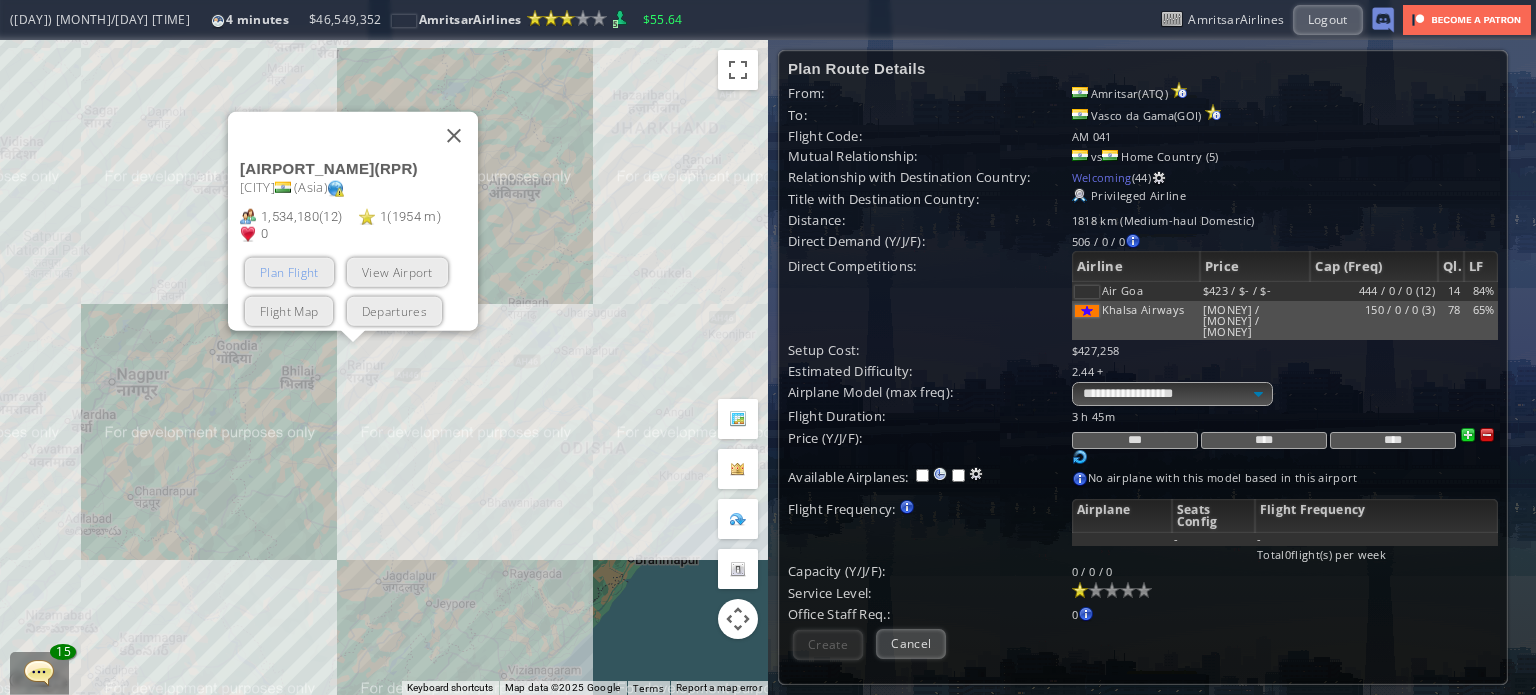 click on "Plan Flight" at bounding box center [289, 271] 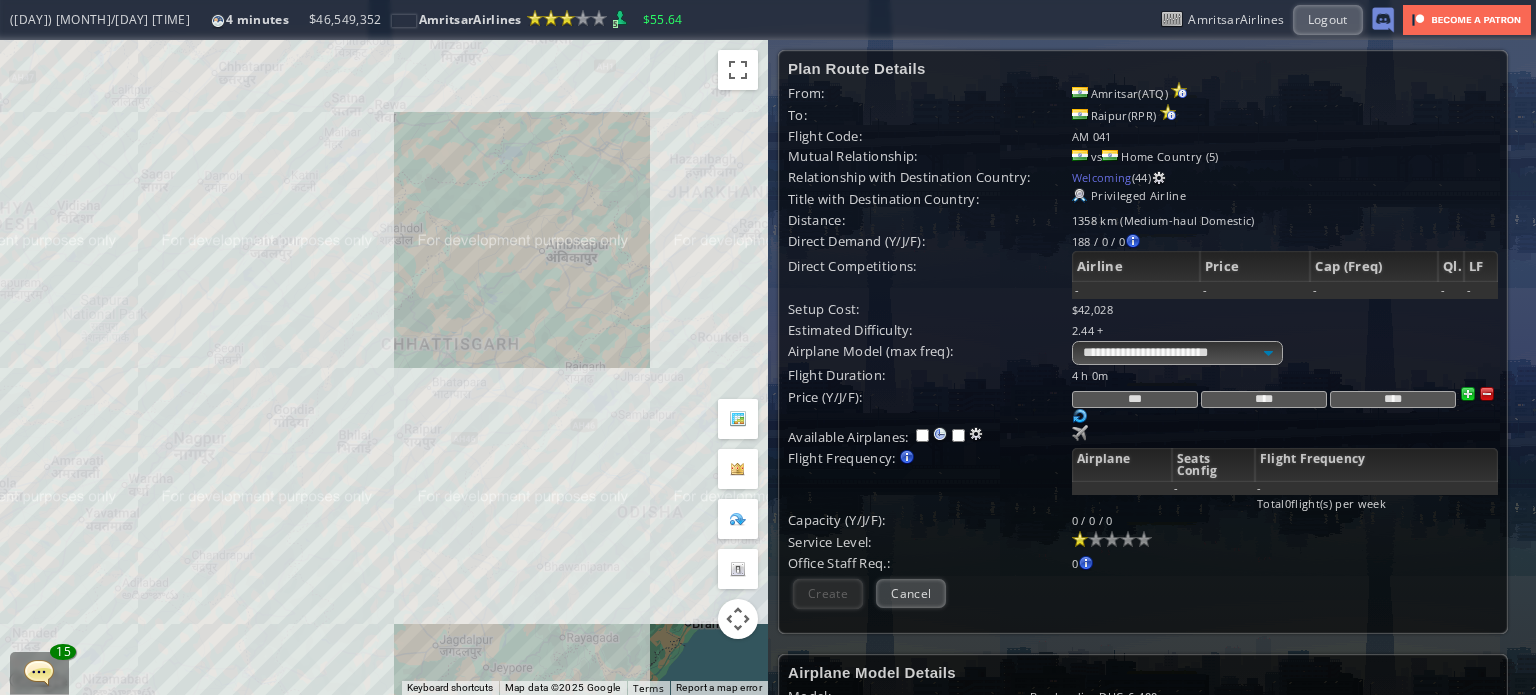 drag, startPoint x: 408, startPoint y: 279, endPoint x: 456, endPoint y: 339, distance: 76.837494 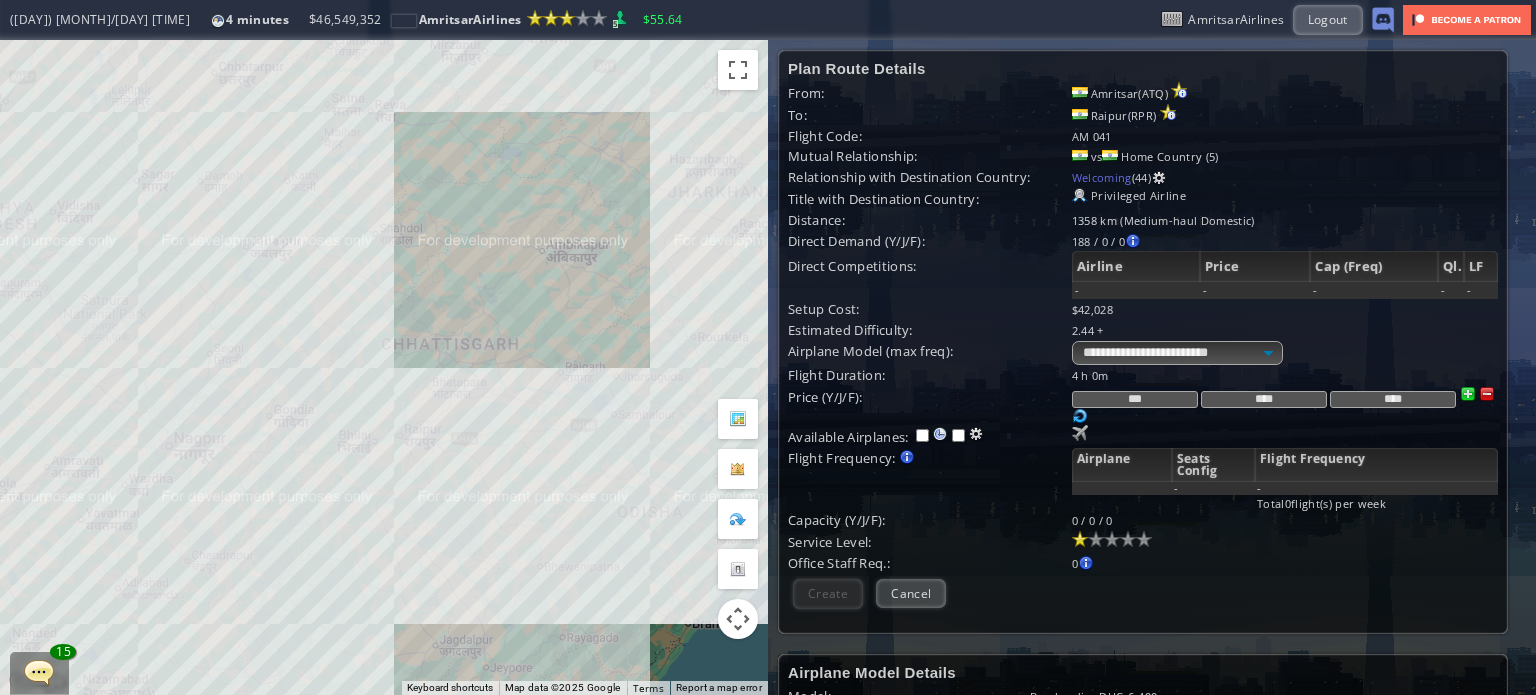 click on "To navigate, press the arrow keys." at bounding box center [384, 367] 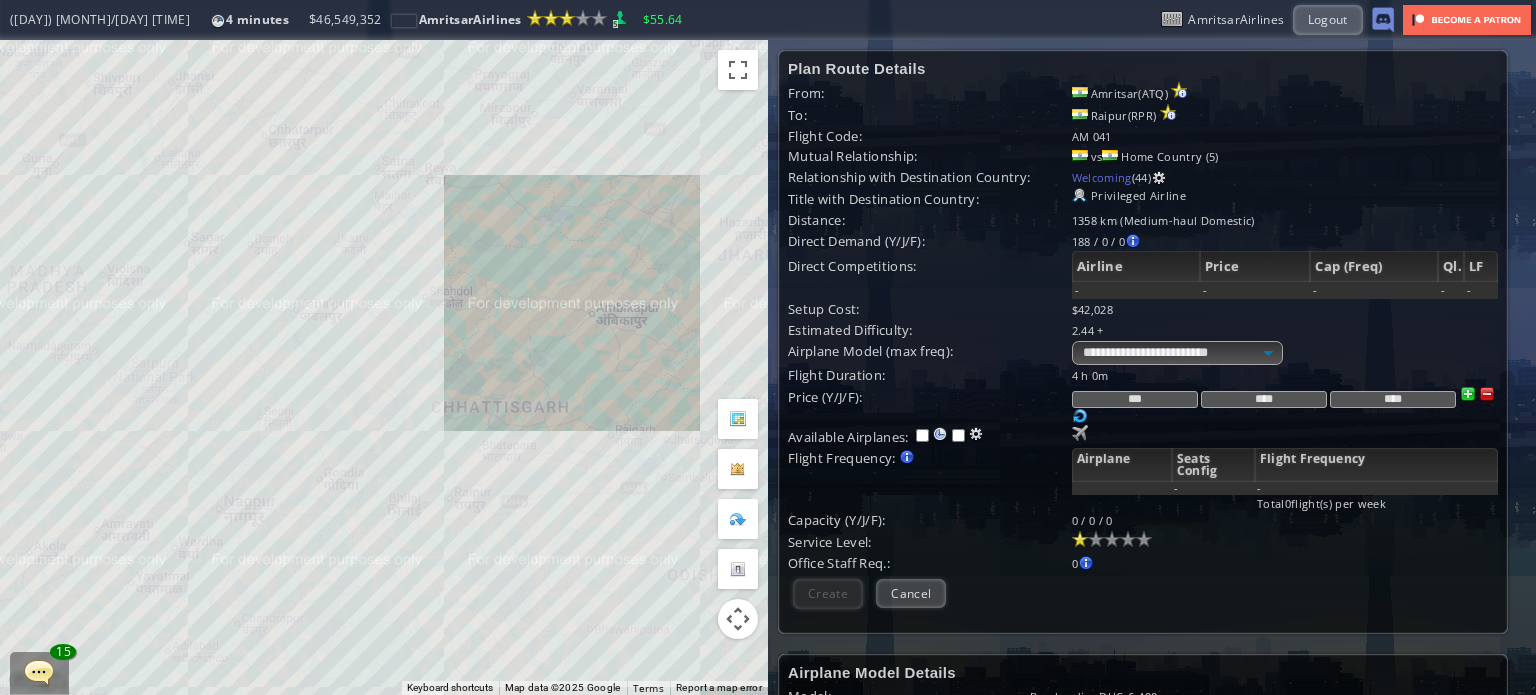 click on "To navigate, press the arrow keys." at bounding box center [384, 367] 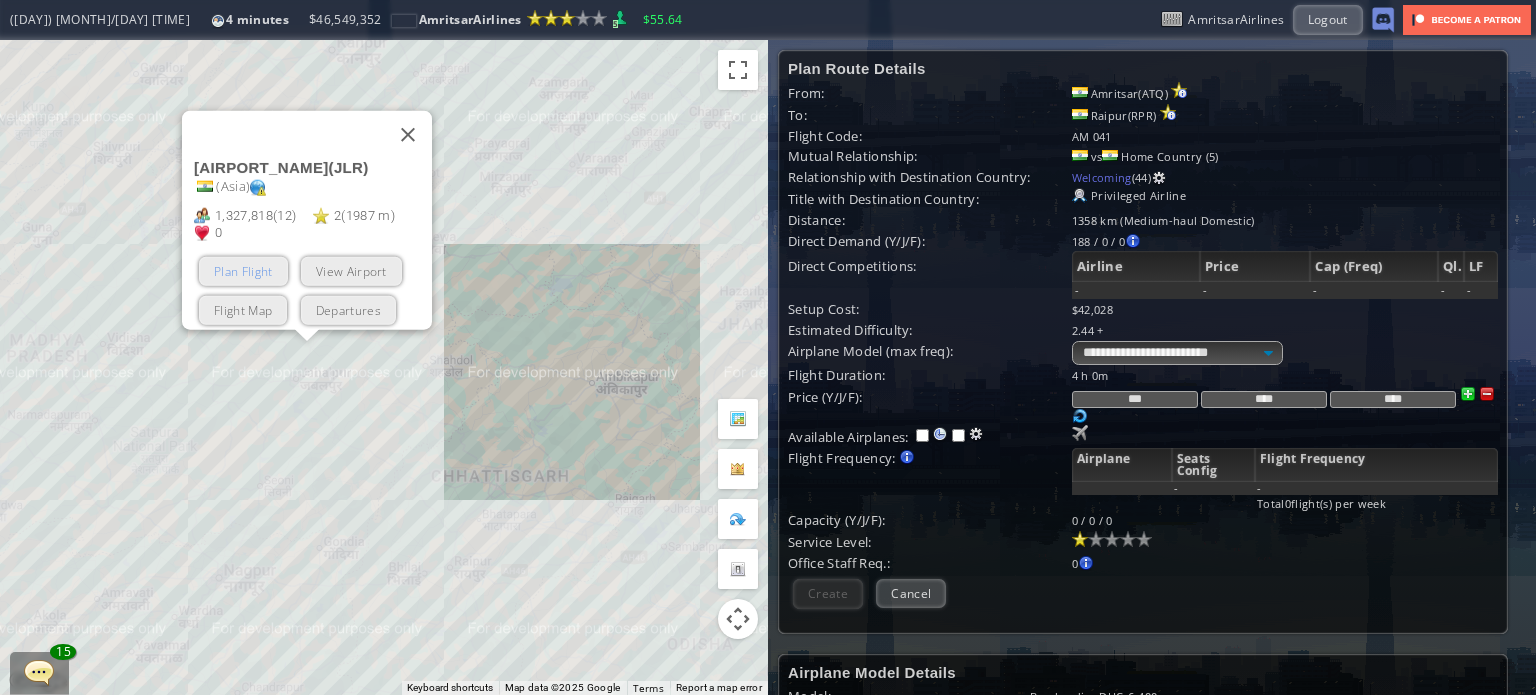 click on "Plan Flight" at bounding box center (243, 270) 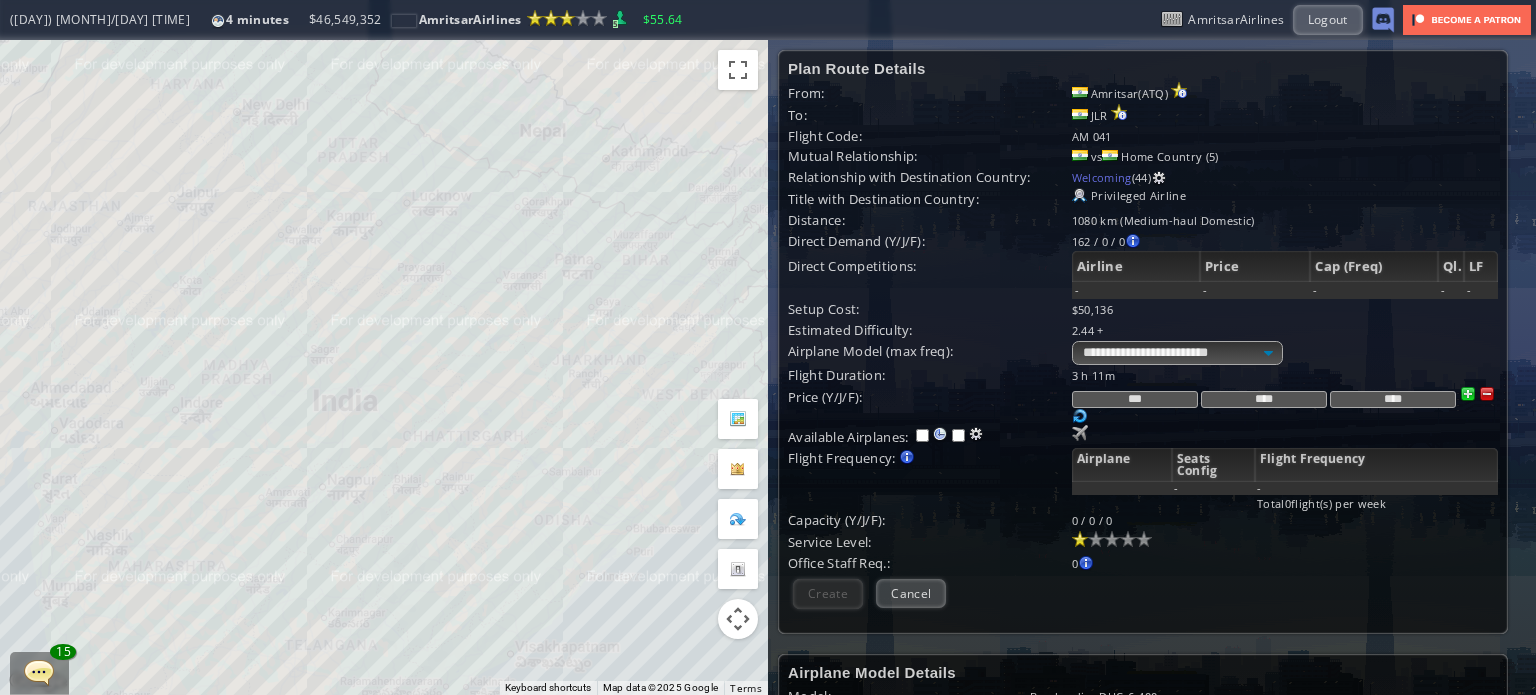 click on "To navigate, press the arrow keys." at bounding box center (384, 367) 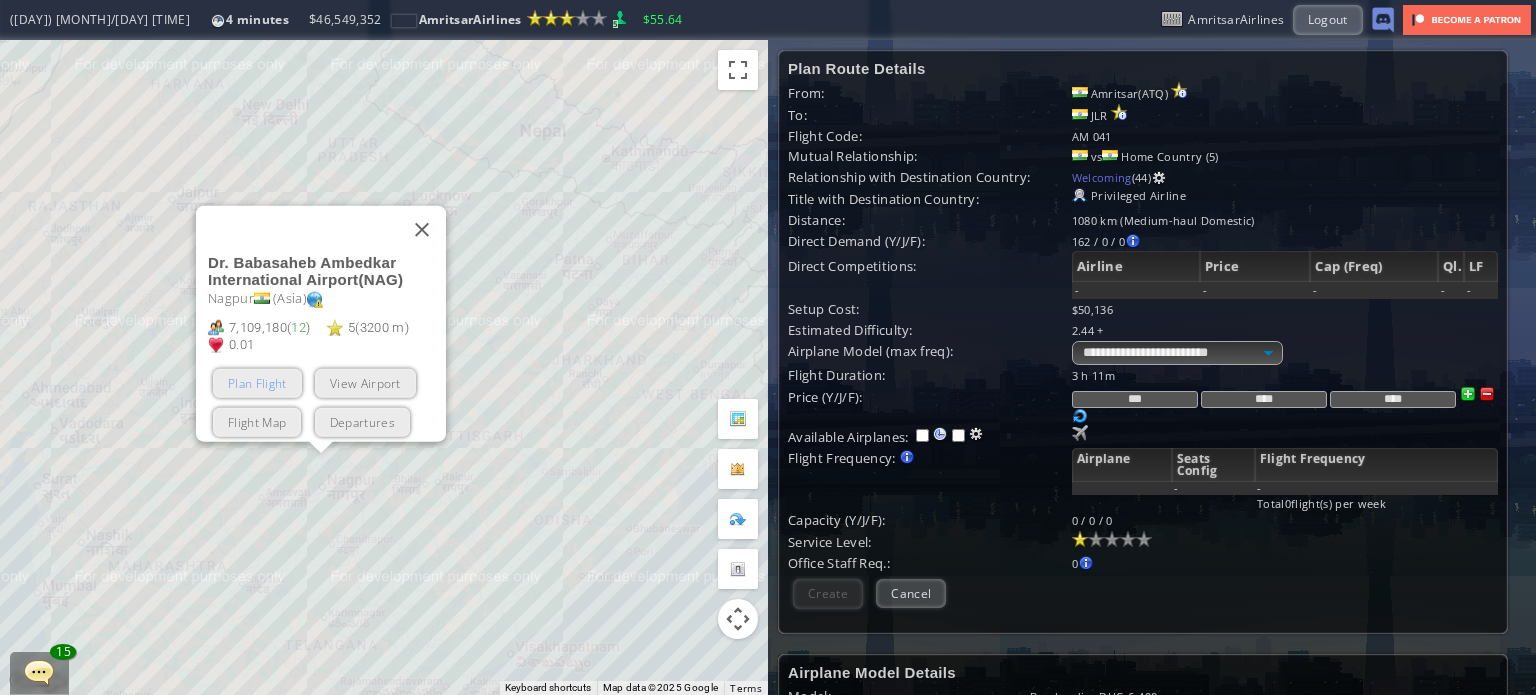 click on "Plan Flight" at bounding box center (257, 382) 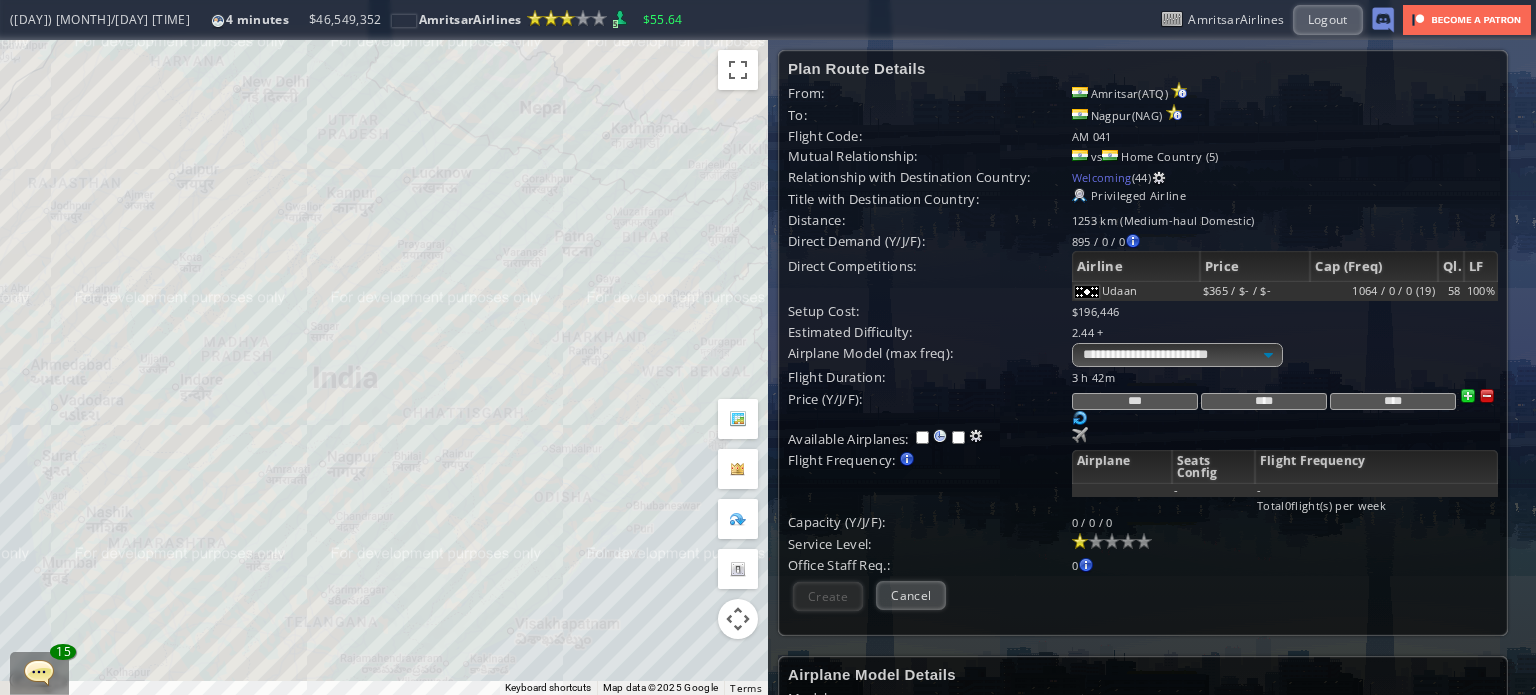 drag, startPoint x: 416, startPoint y: 523, endPoint x: 417, endPoint y: 409, distance: 114.00439 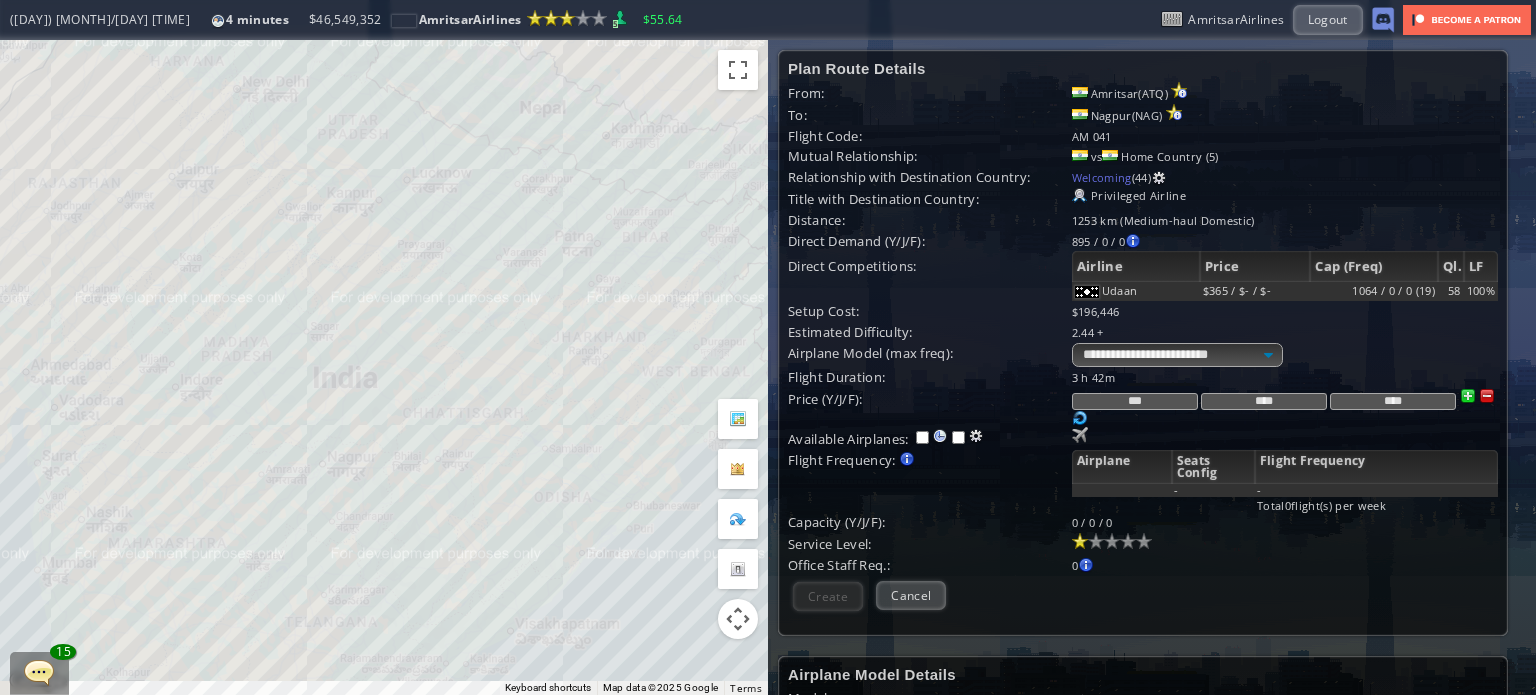 click on "To navigate, press the arrow keys." at bounding box center [384, 367] 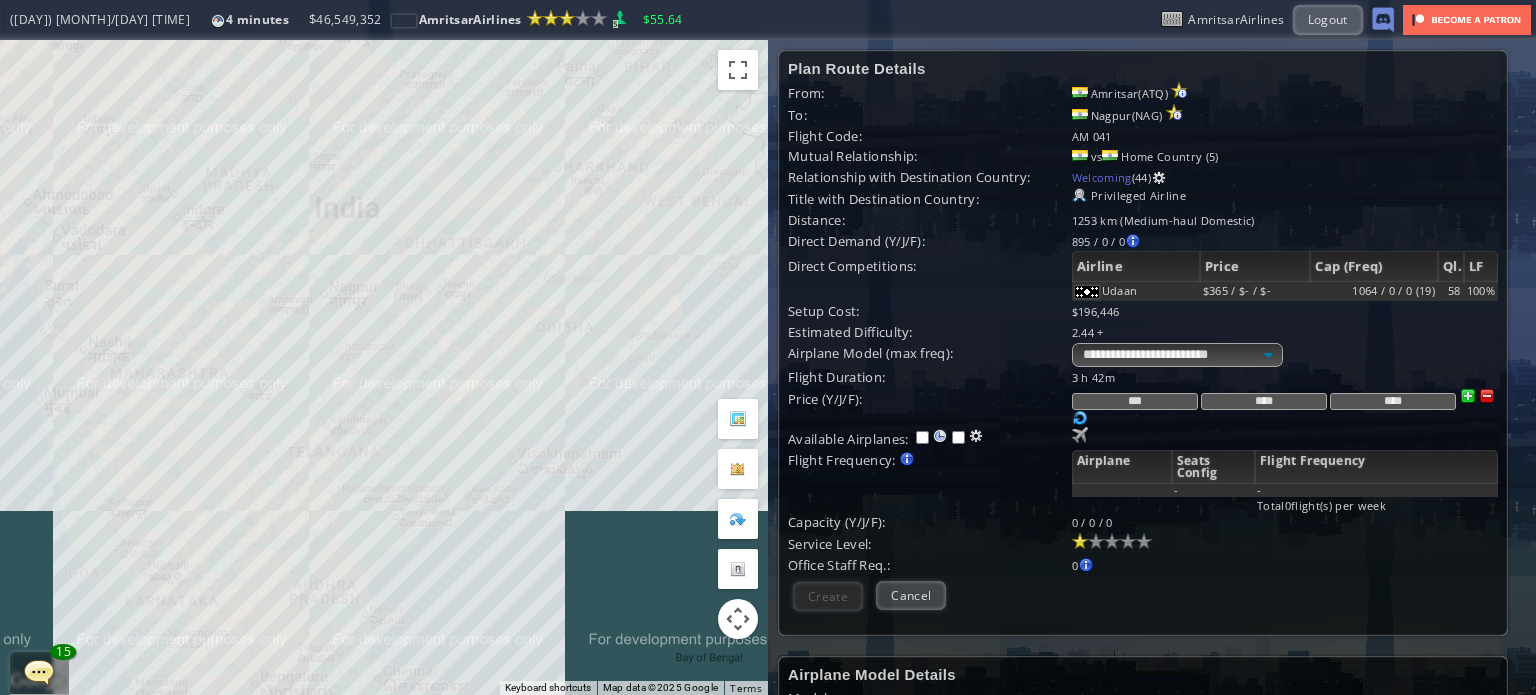 click on "To navigate, press the arrow keys." at bounding box center (384, 367) 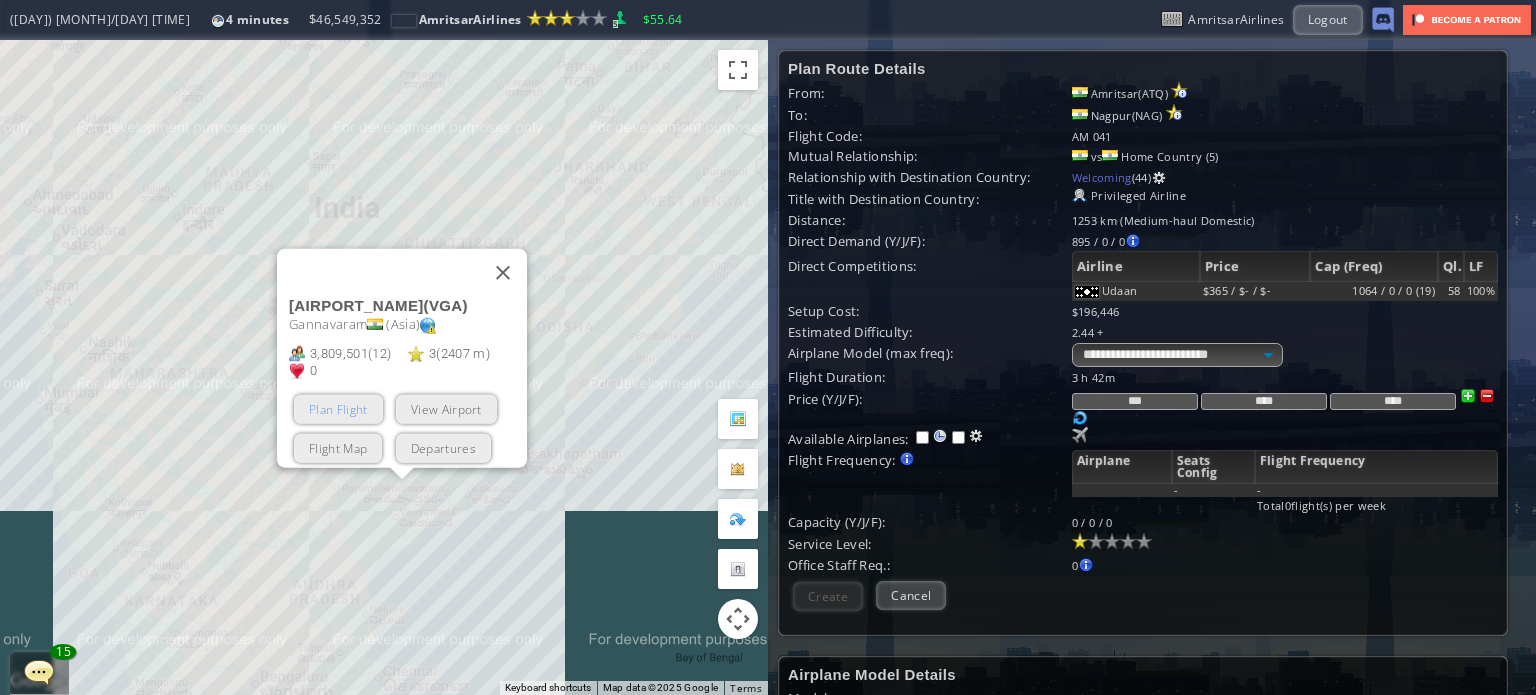 click on "Plan Flight" at bounding box center [338, 408] 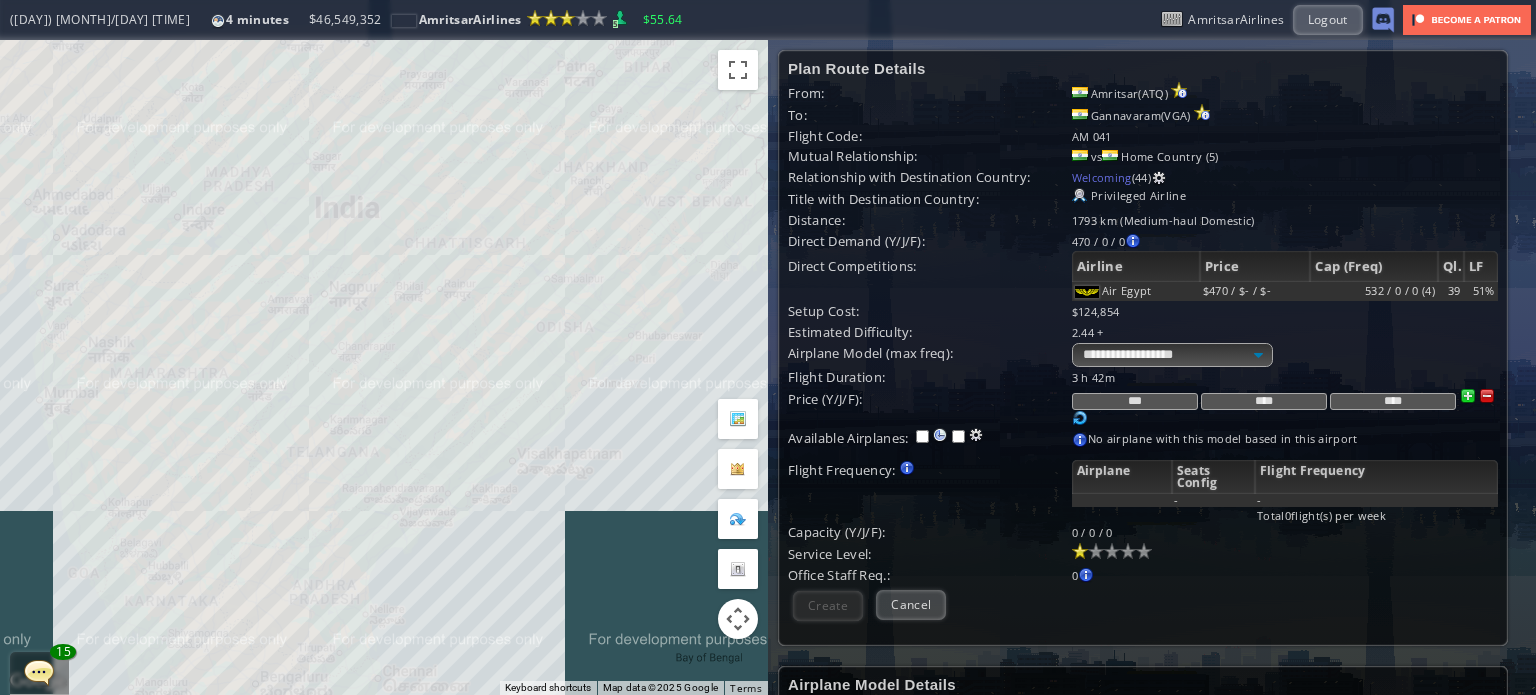 drag, startPoint x: 519, startPoint y: 265, endPoint x: 403, endPoint y: 363, distance: 151.8552 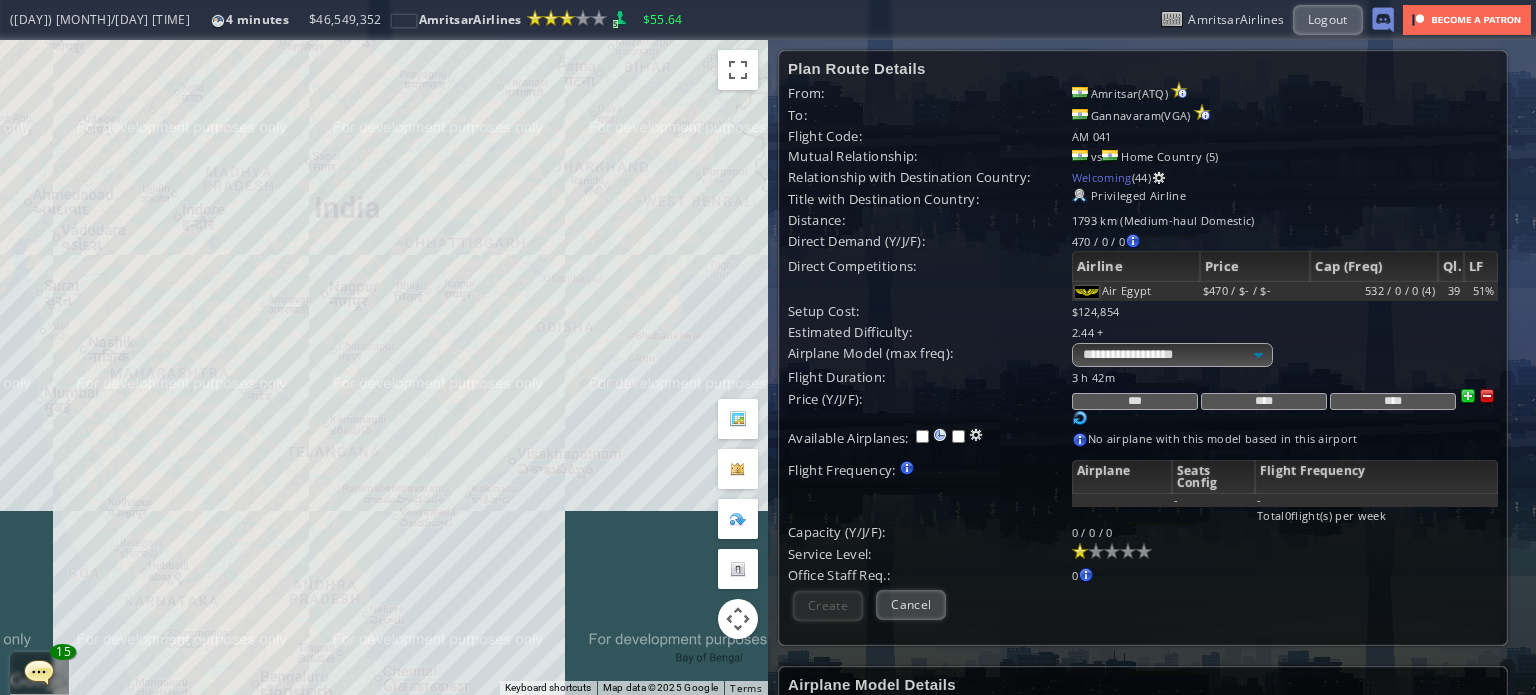 click on "To navigate, press the arrow keys." at bounding box center [384, 367] 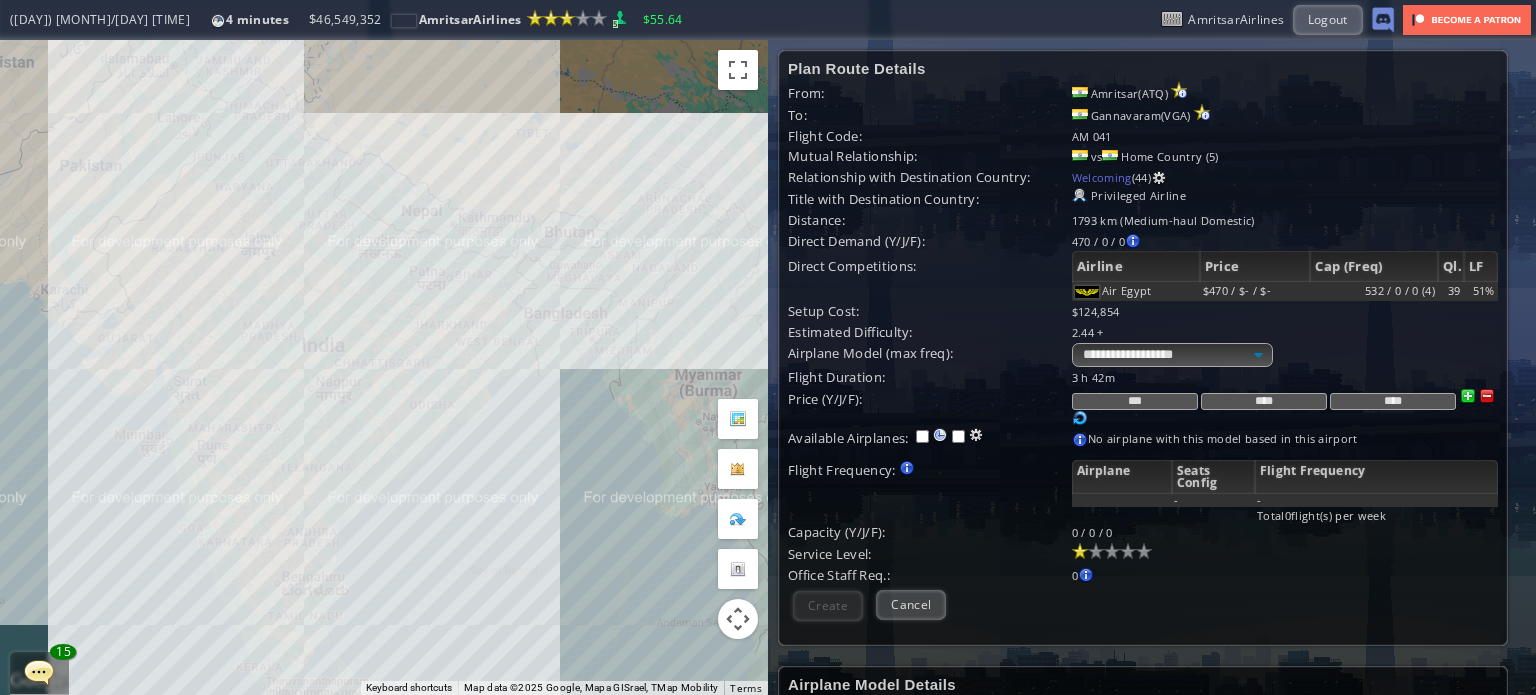 click at bounding box center [1487, 396] 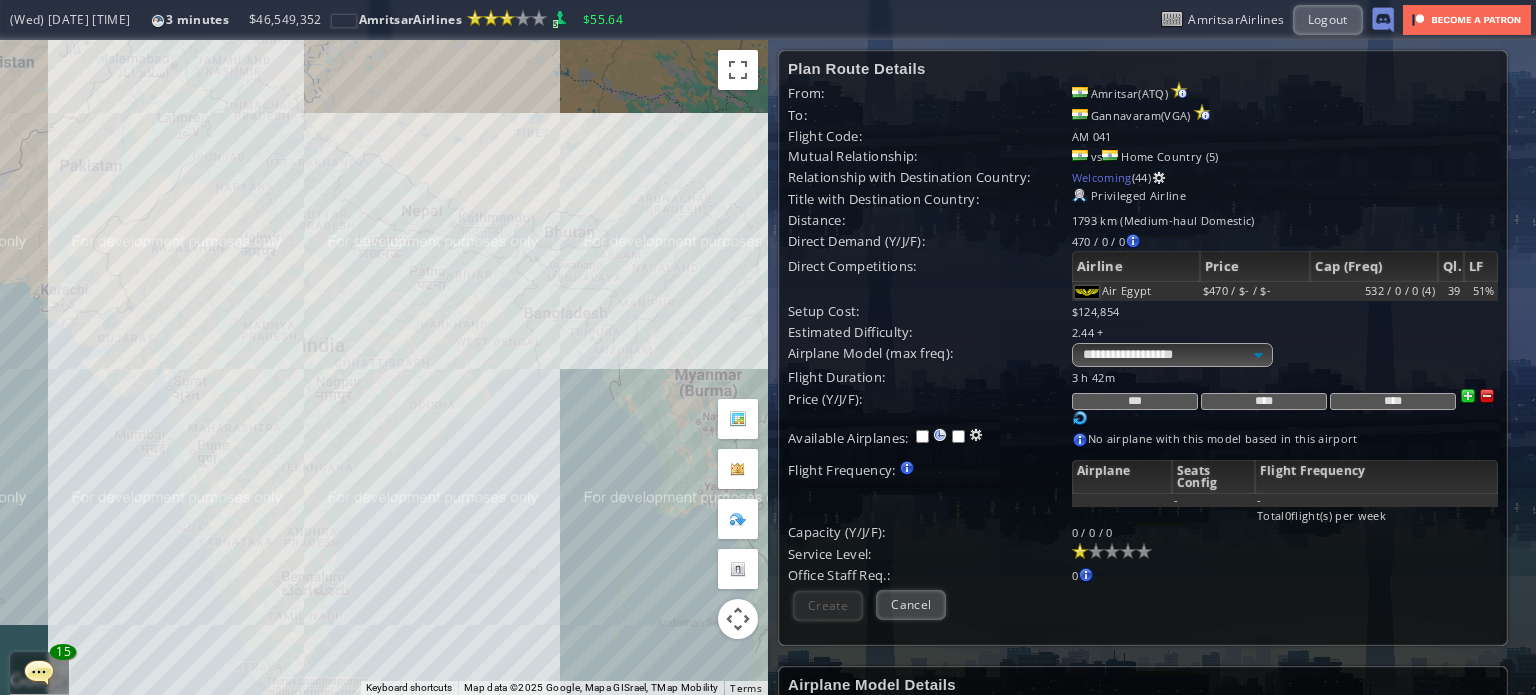 click at bounding box center [1487, 396] 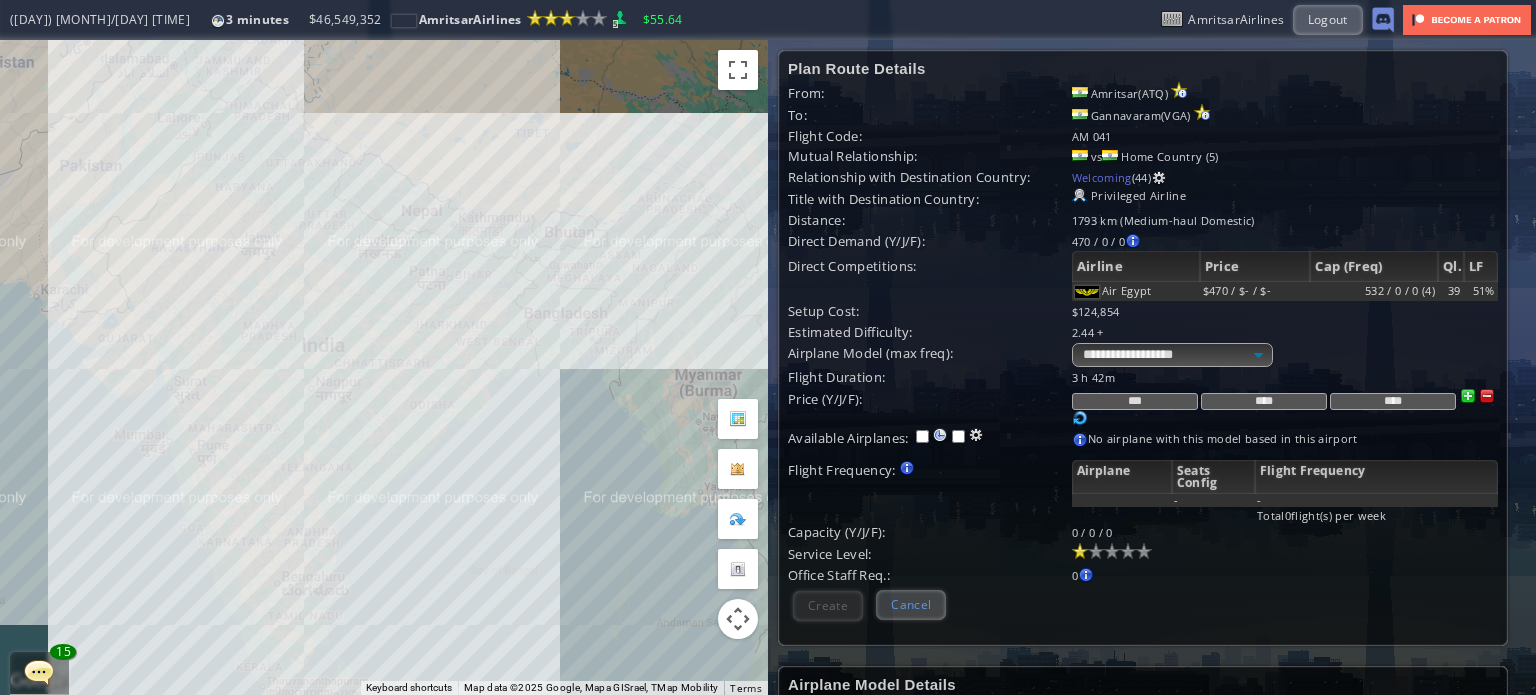 click on "Cancel" at bounding box center (911, 604) 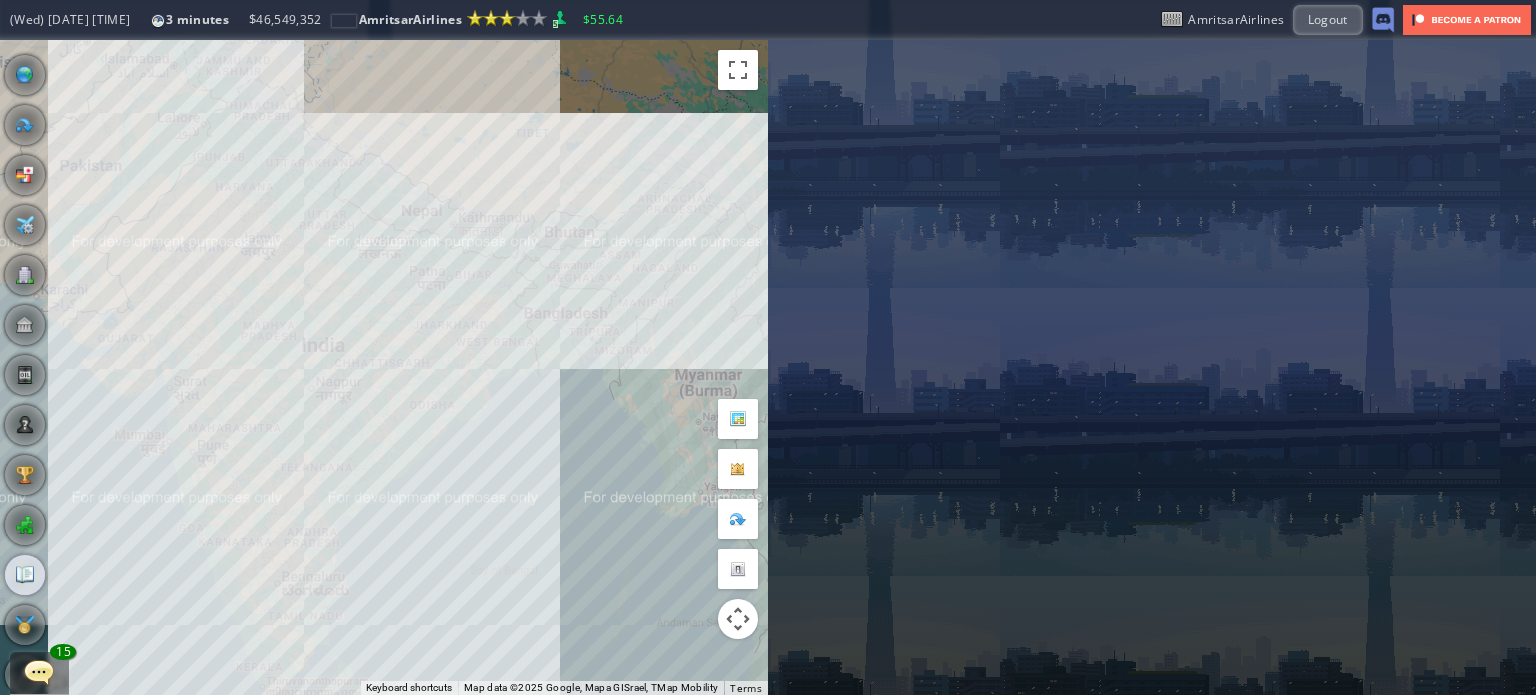 click at bounding box center (25, 575) 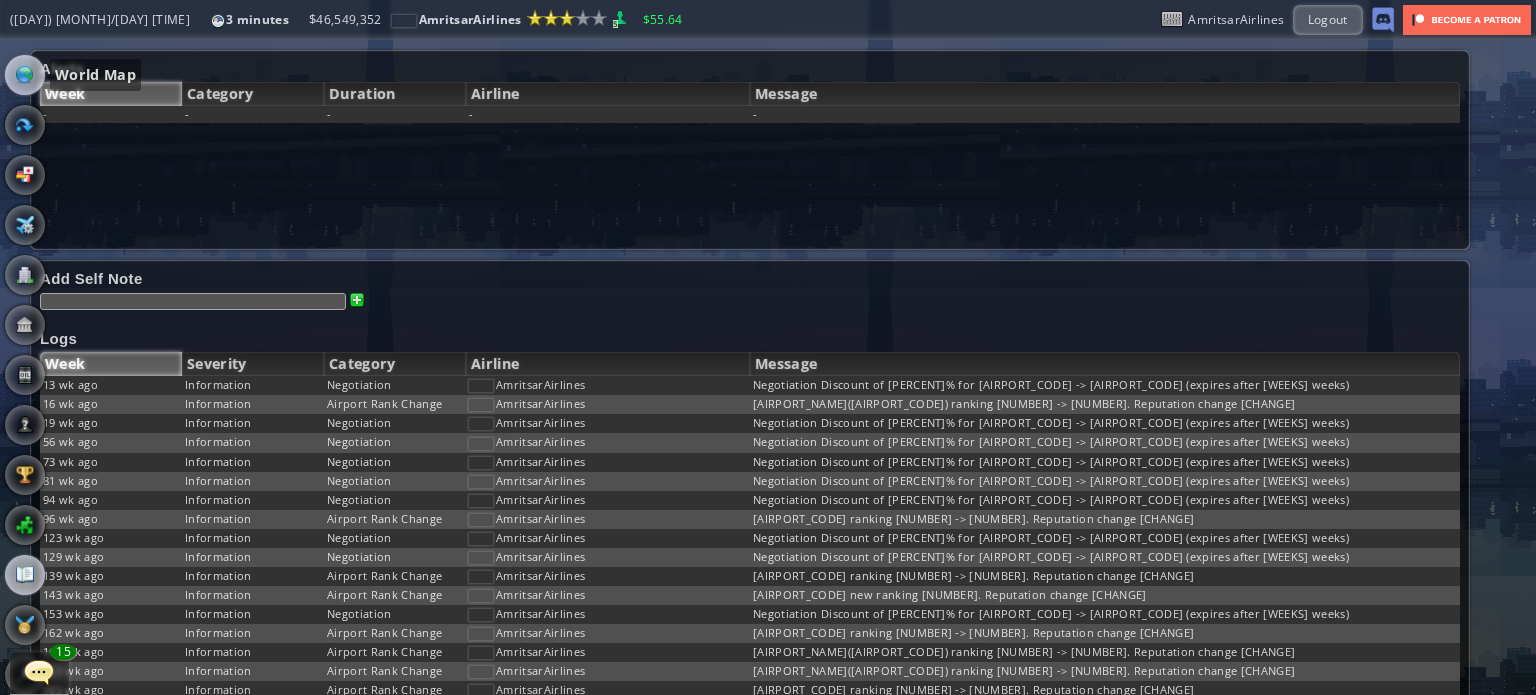 click at bounding box center (25, 75) 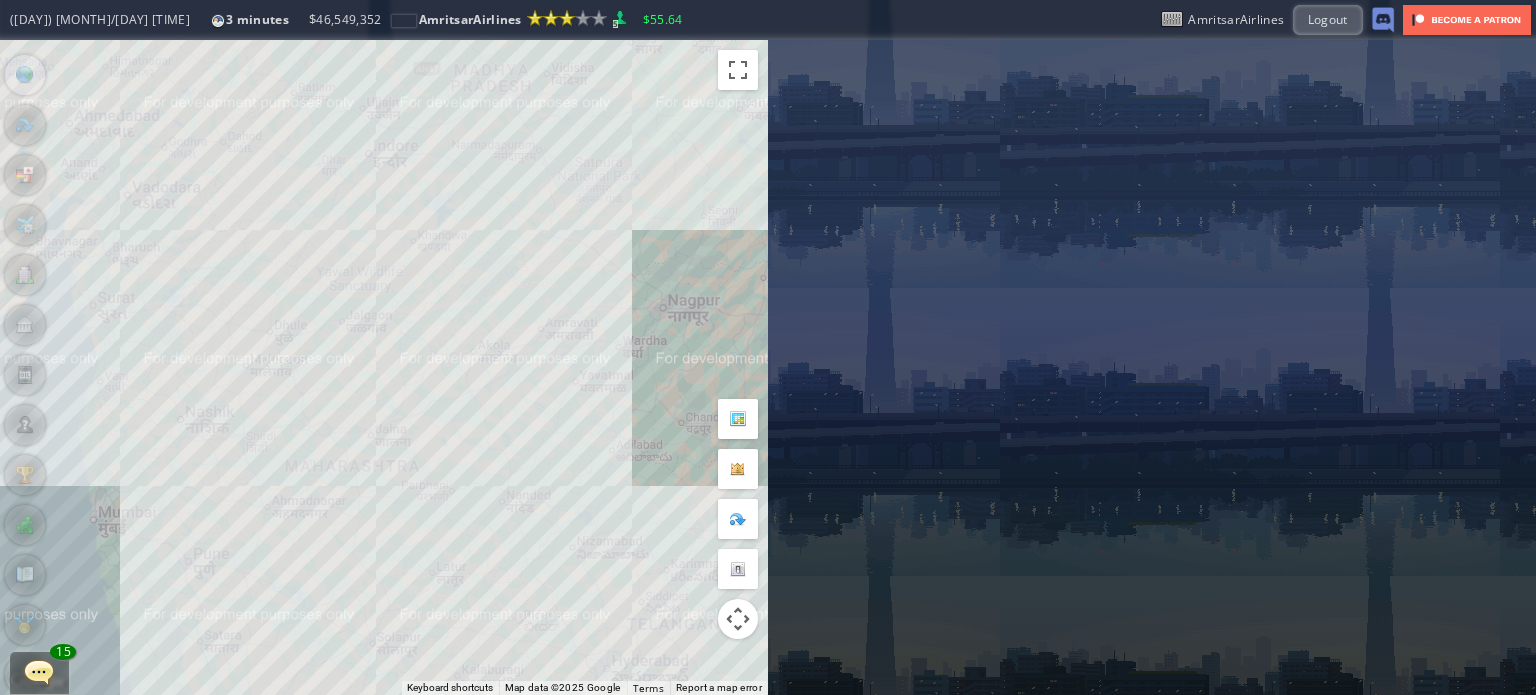 click on "To navigate, press the arrow keys." at bounding box center [384, 367] 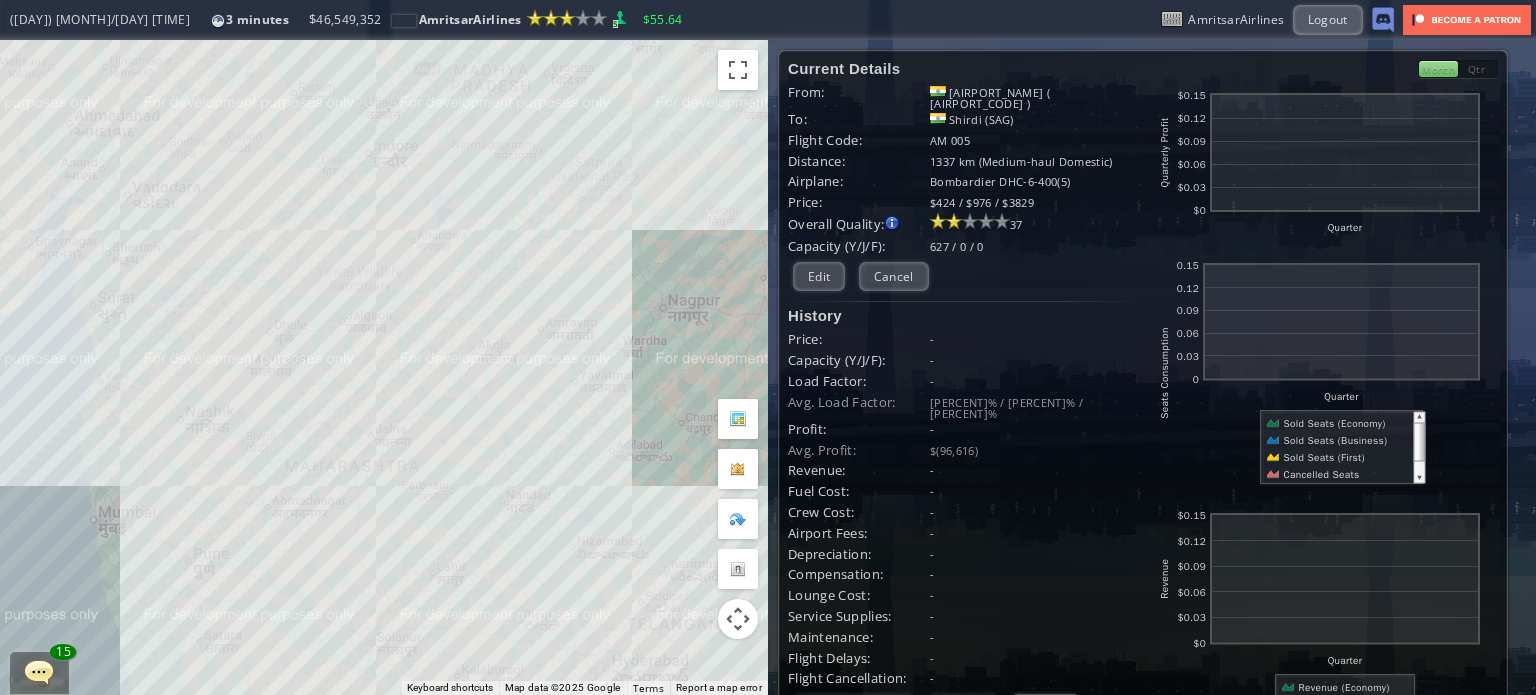 click on "Current Details
From:
[AIRPORT_CODE]
To:
[AIRPORT_CODE]
Flight Code:
[FLIGHT_CODE]
Distance:
[DISTANCE] km (Medium-haul Domestic)
Airplane:
[AIRPLANE_MODEL]
Price:
[MONEY] / [MONEY] / [MONEY]
Overall Quality:
Overall quality is determined by:
- Fleet Age per Route
- Service Star level per route
- Company wide Service Quality
[NUMBER]
Edit -" at bounding box center (965, 506) 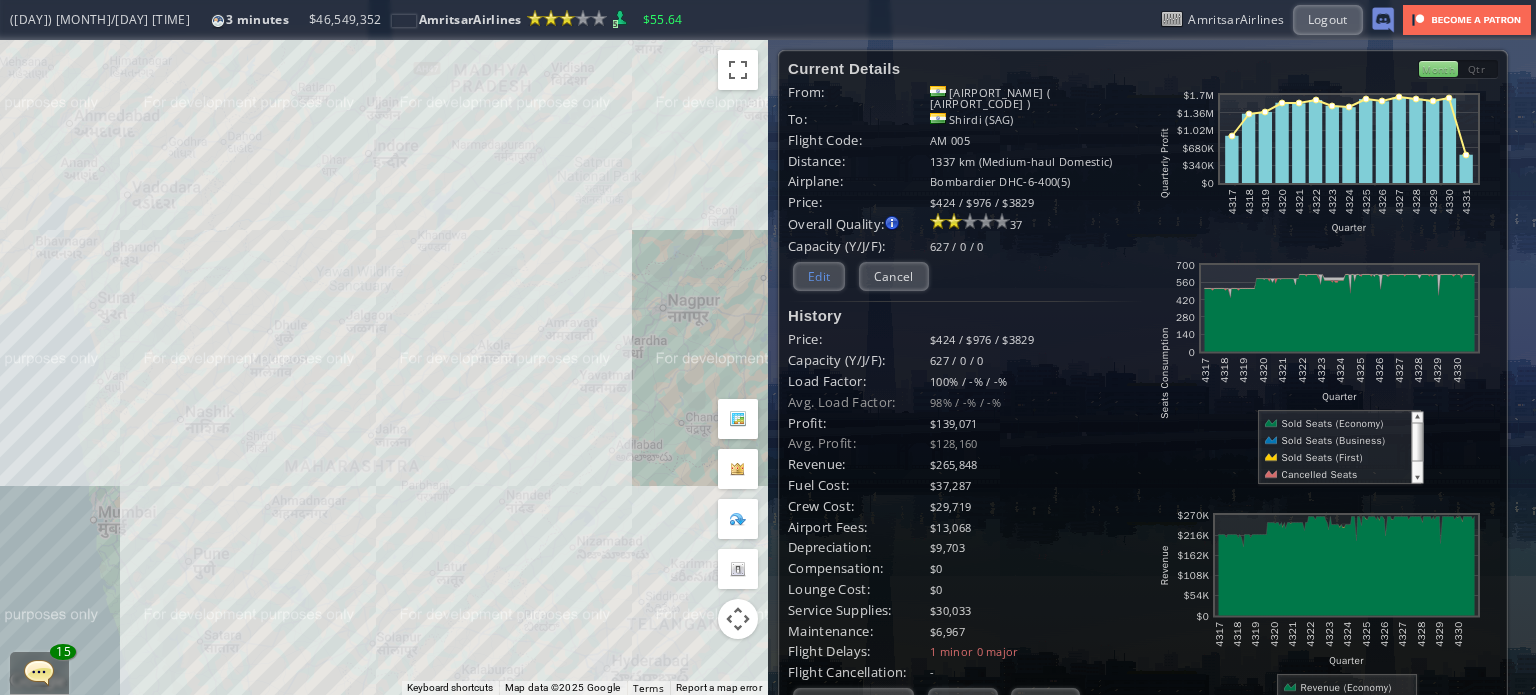 click on "Edit" at bounding box center (819, 276) 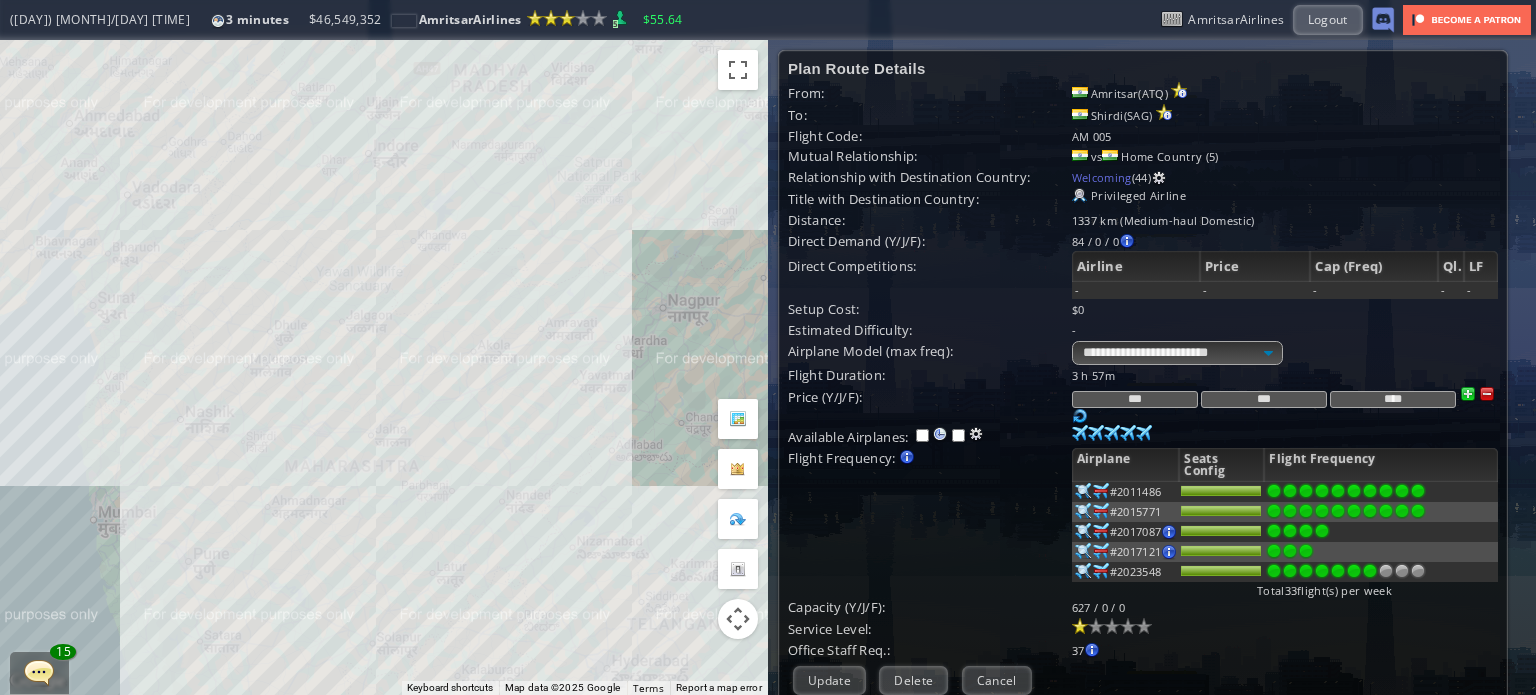 click at bounding box center (1370, 491) 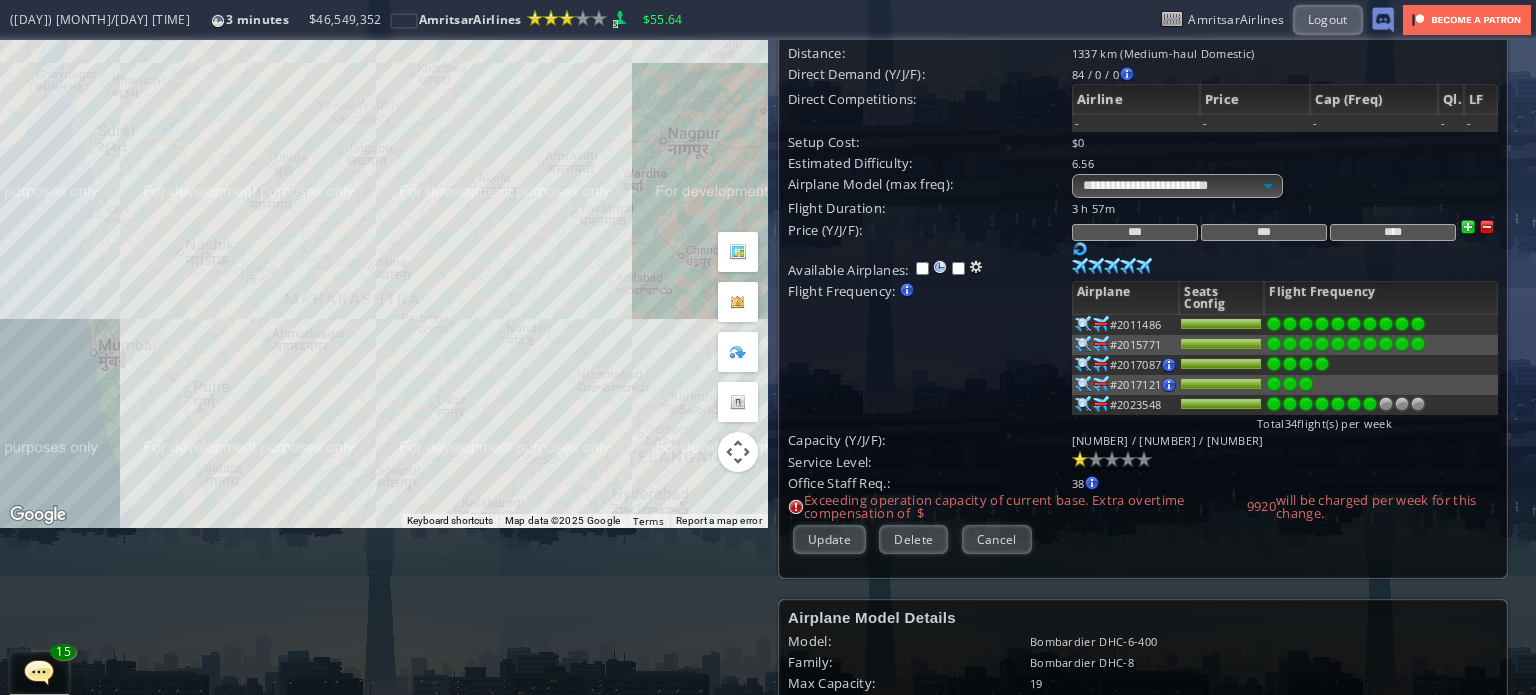 scroll, scrollTop: 200, scrollLeft: 0, axis: vertical 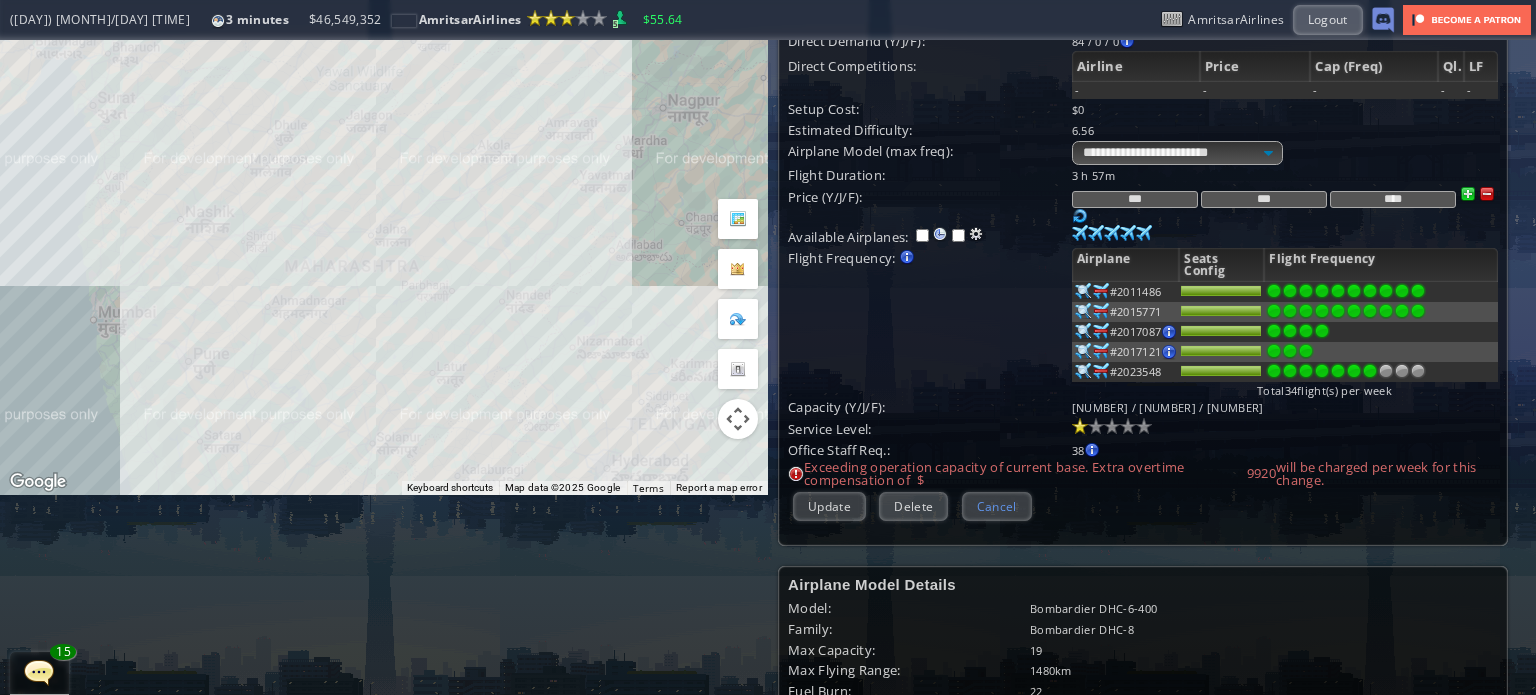 click on "Cancel" at bounding box center (997, 506) 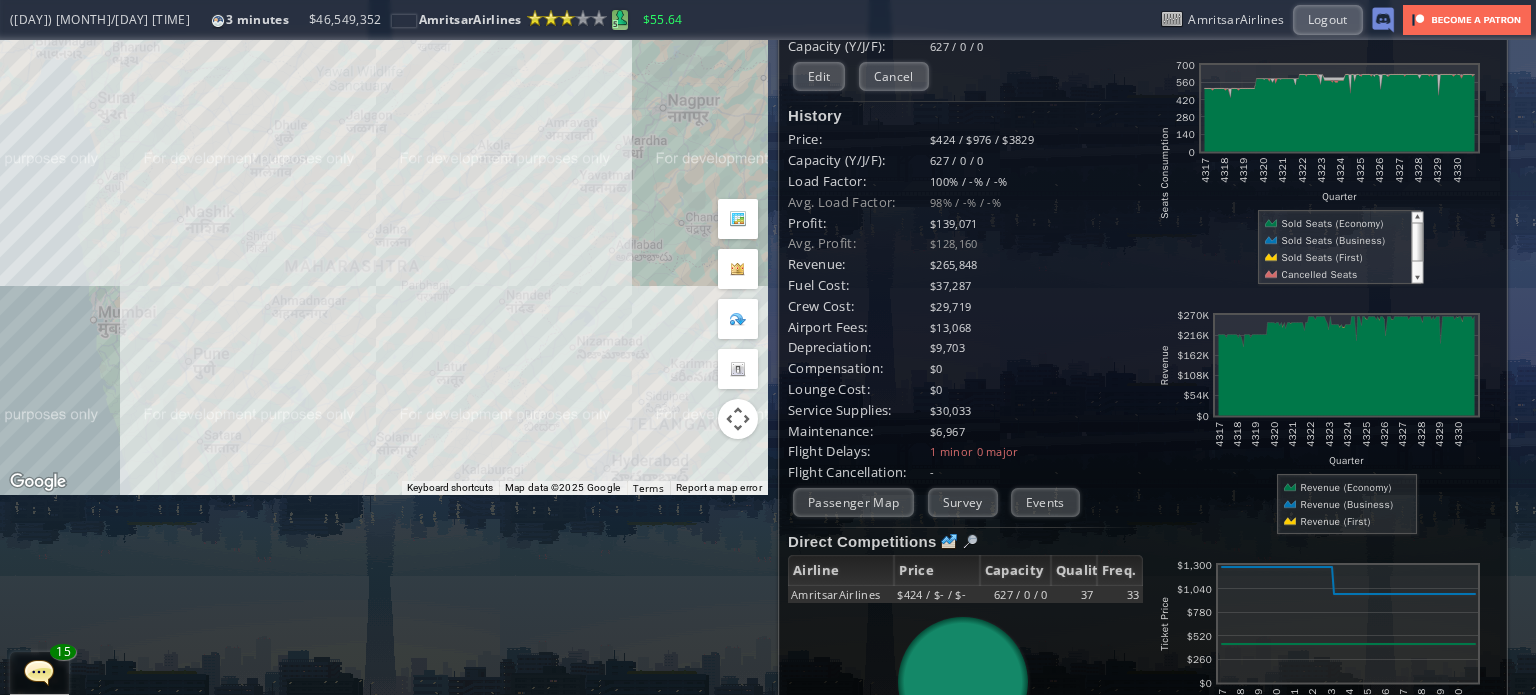 click on "5" at bounding box center (615, 24) 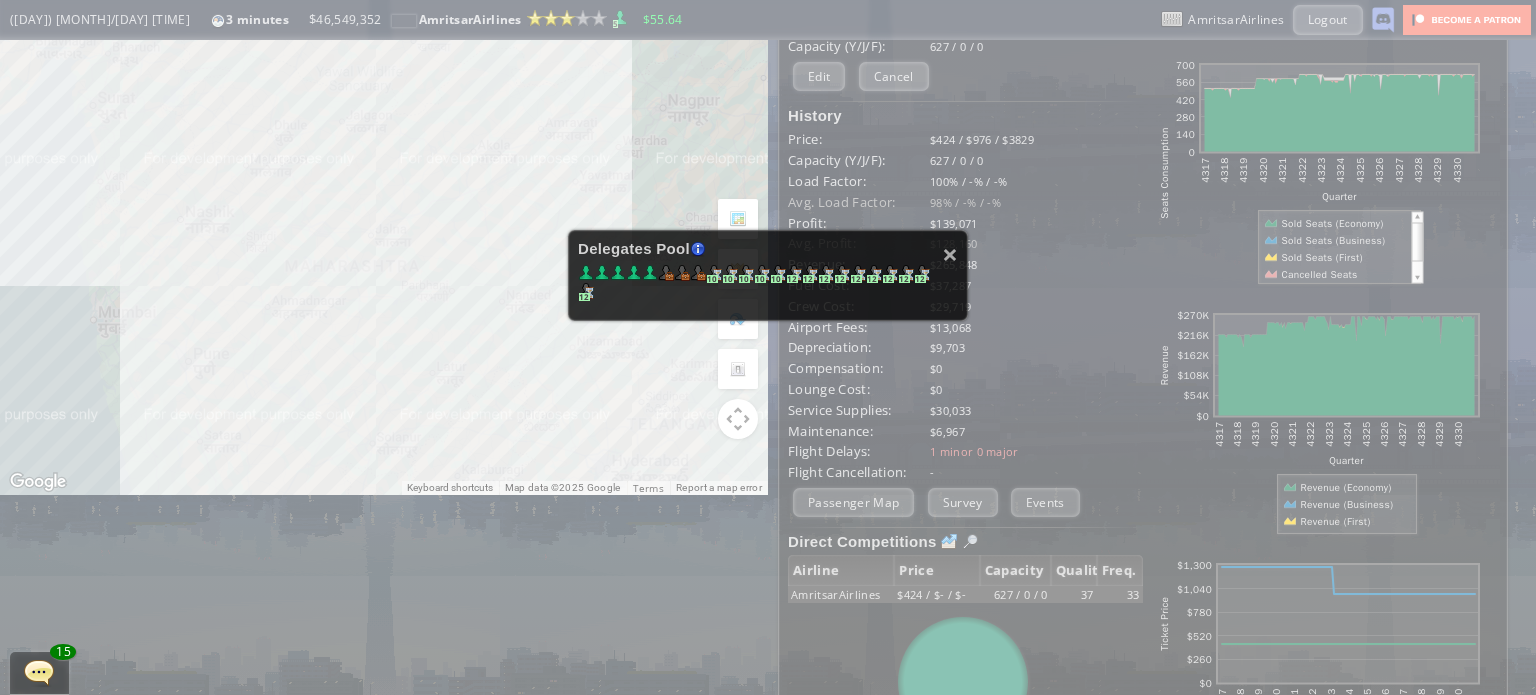 click on "×
Delegates Pool Gained by leveling up your airline. Airline grade is determined by reputation points. Delegates conduct various tasks, such as Flight negotiations, Country relationship improvements, Advertisement campaigns etc.
10 10 10 10 10 12 12 12 12 12 12 12 12 12 12" at bounding box center (768, 275) 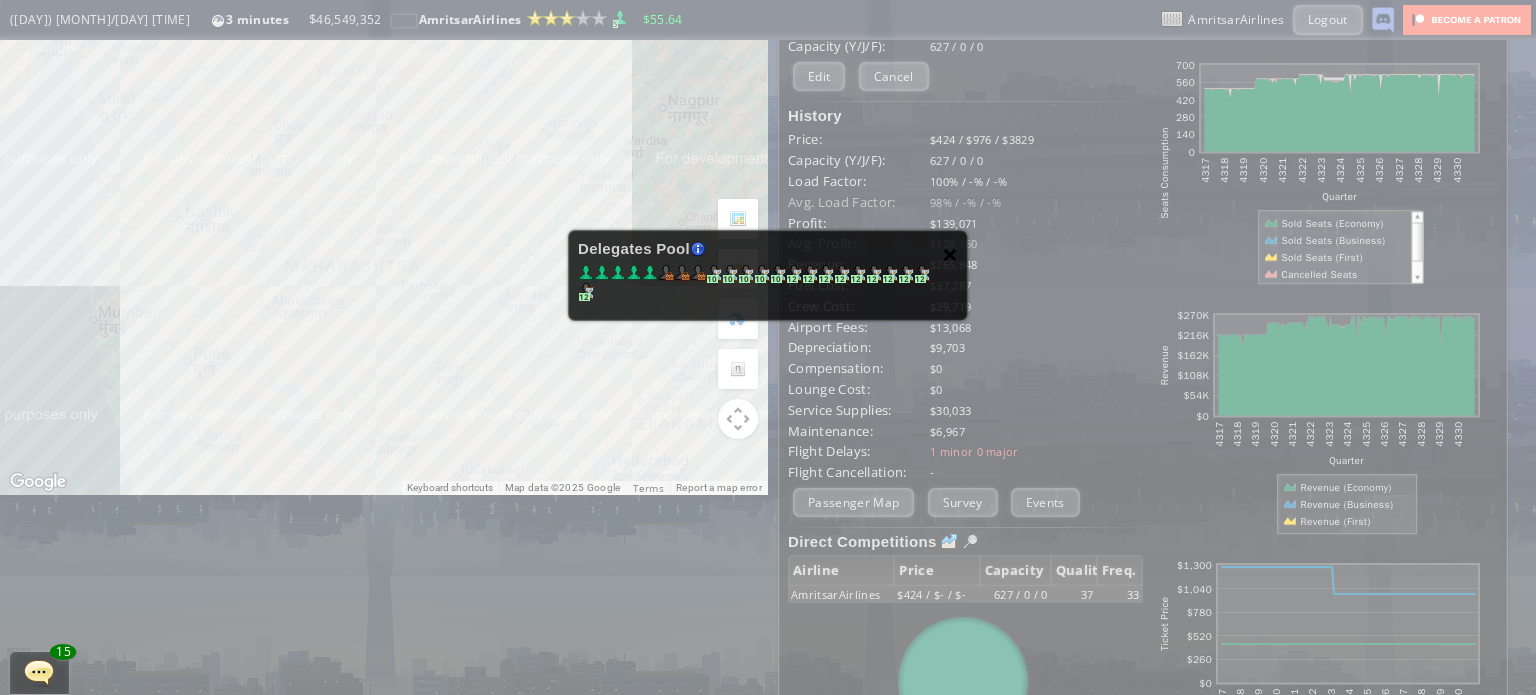 click on "×" at bounding box center [950, 254] 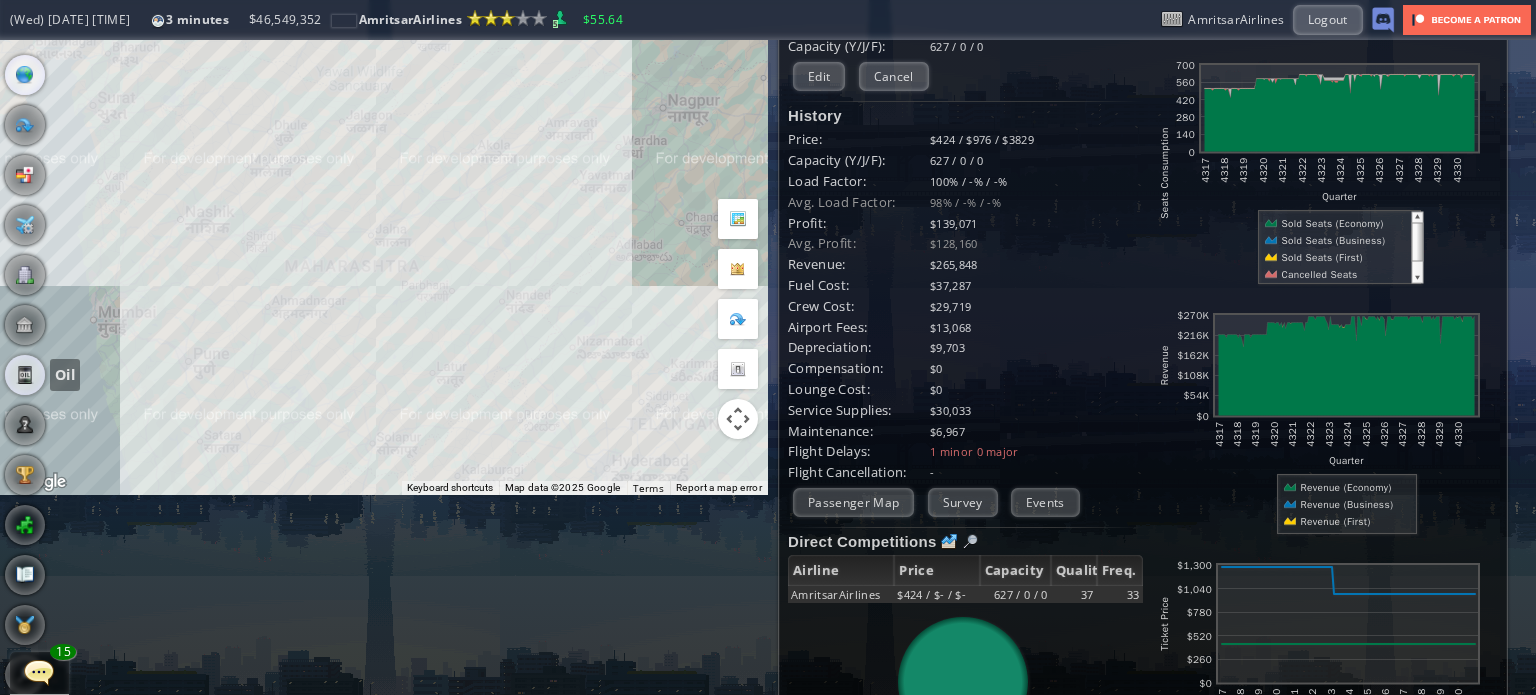 click at bounding box center (25, 375) 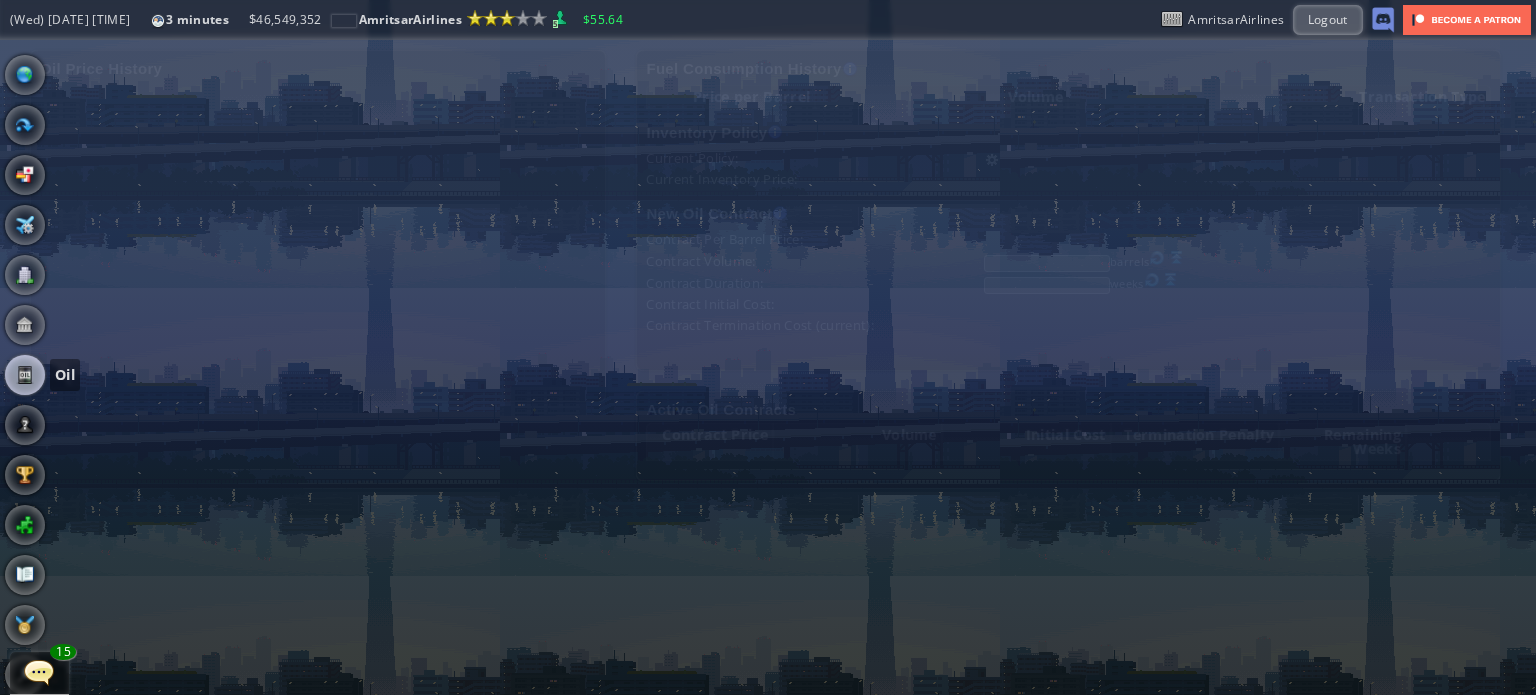 scroll, scrollTop: 0, scrollLeft: 0, axis: both 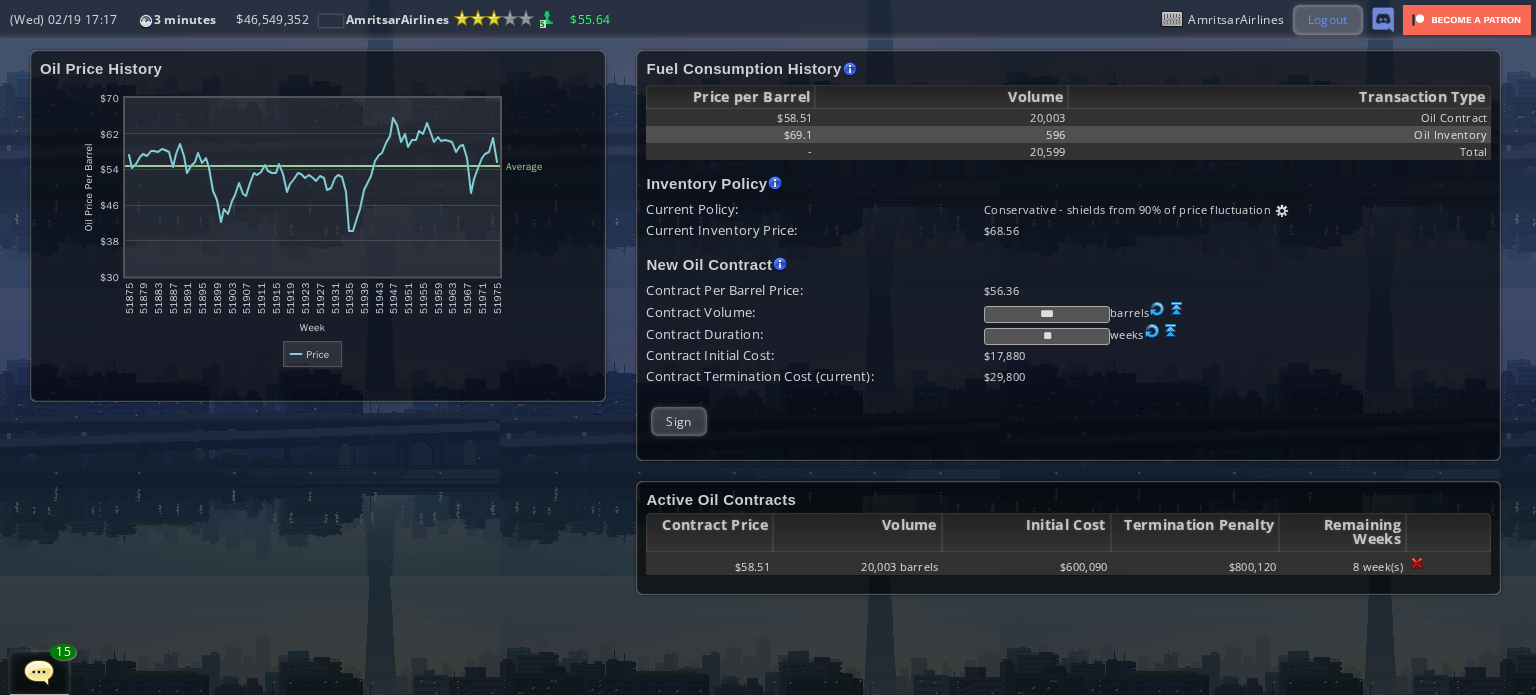 click on "Logout" at bounding box center [1328, 19] 